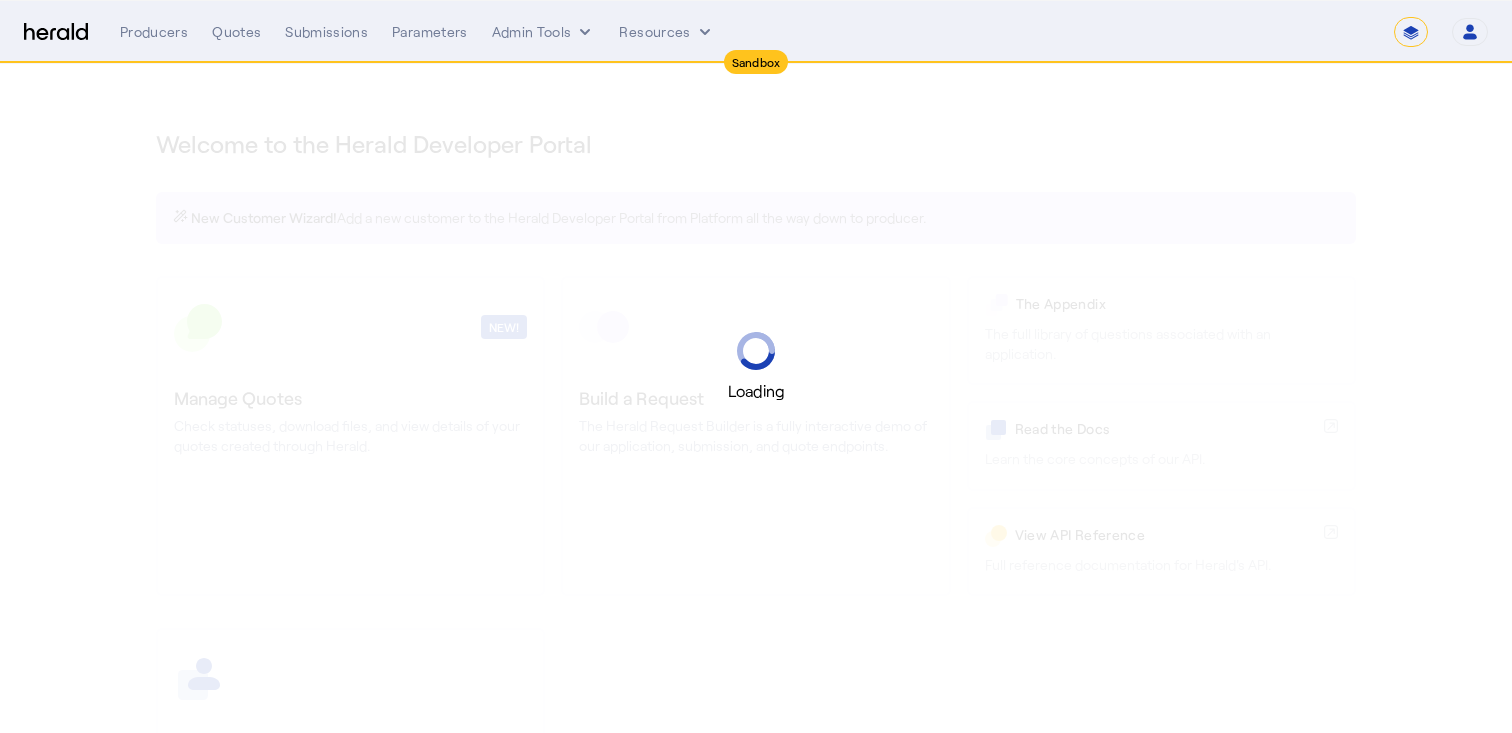 select on "*******" 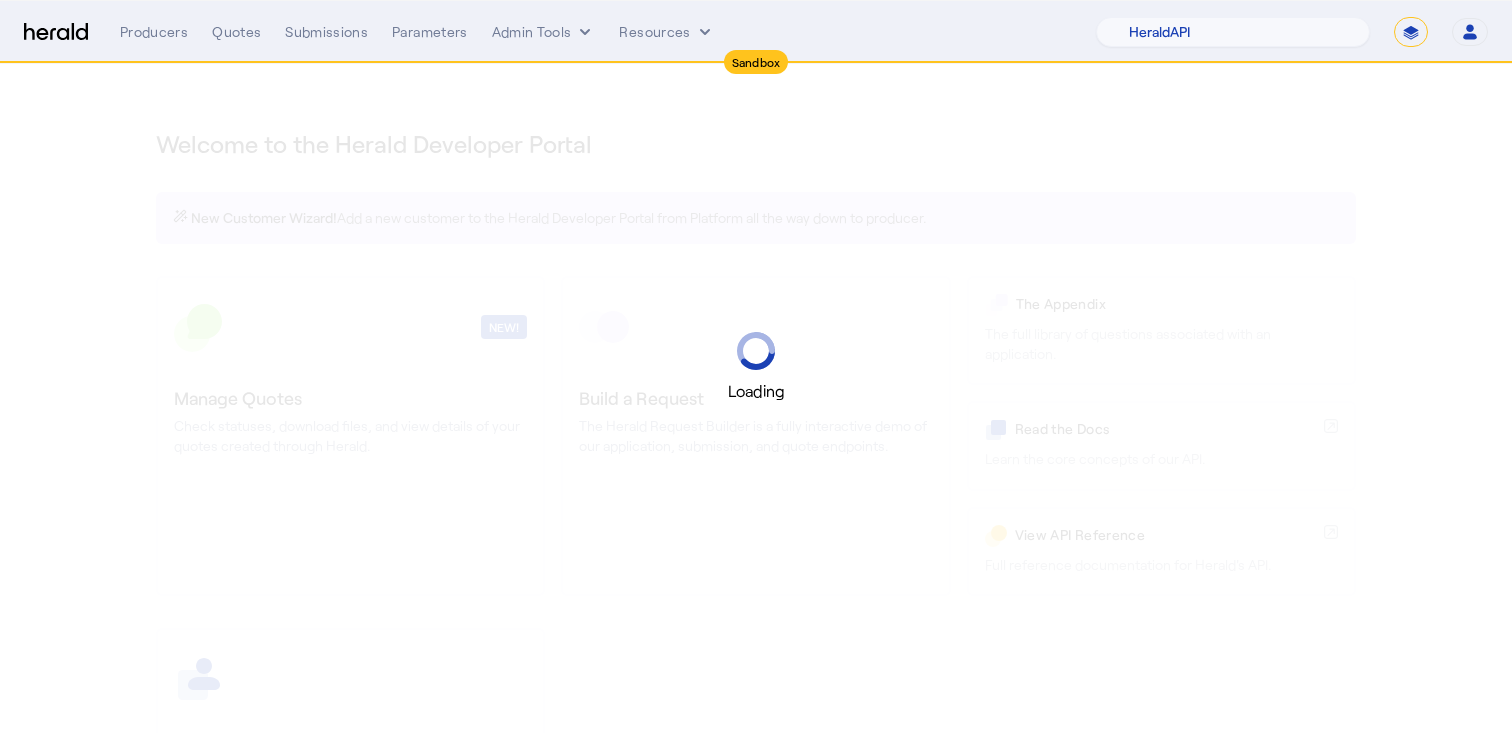 click on "**********" at bounding box center (1411, 32) 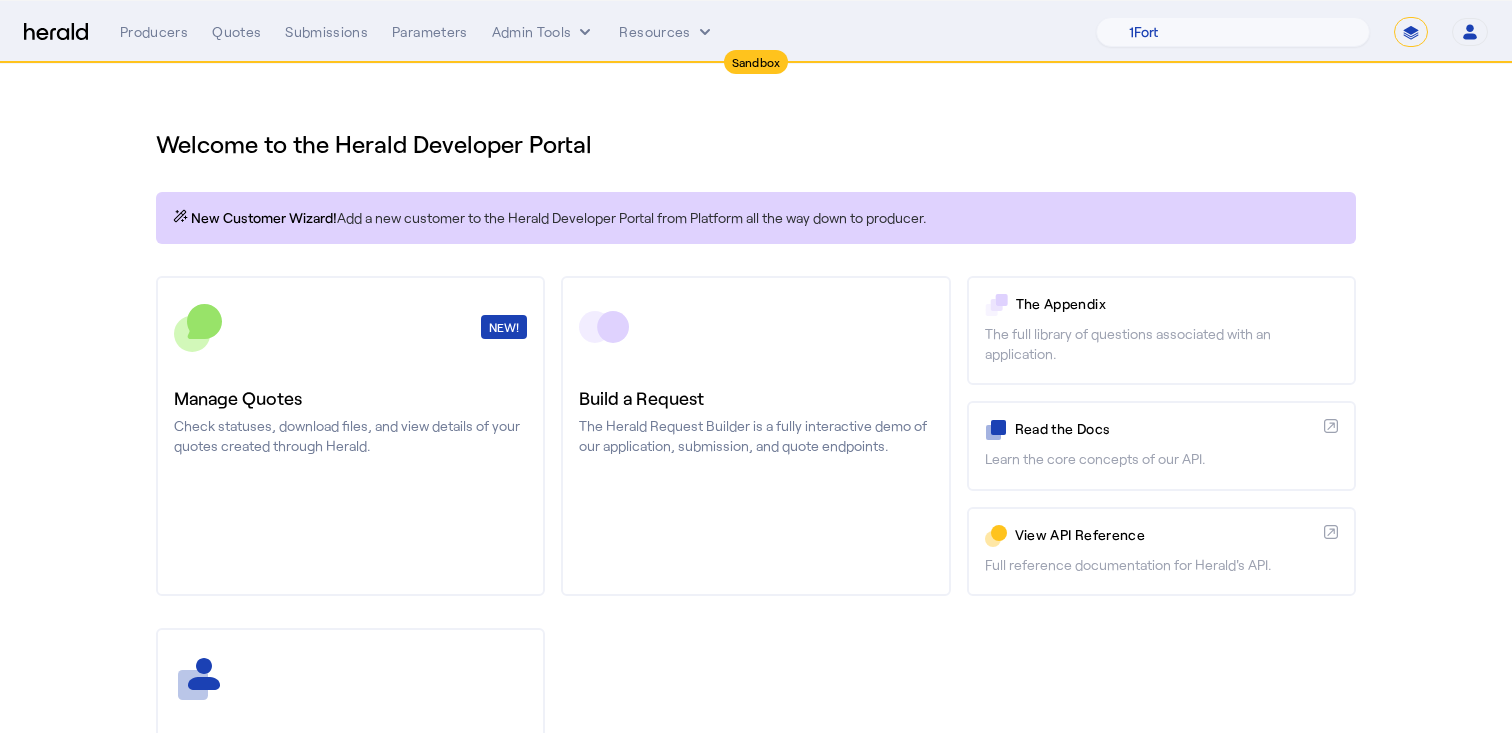 select on "**********" 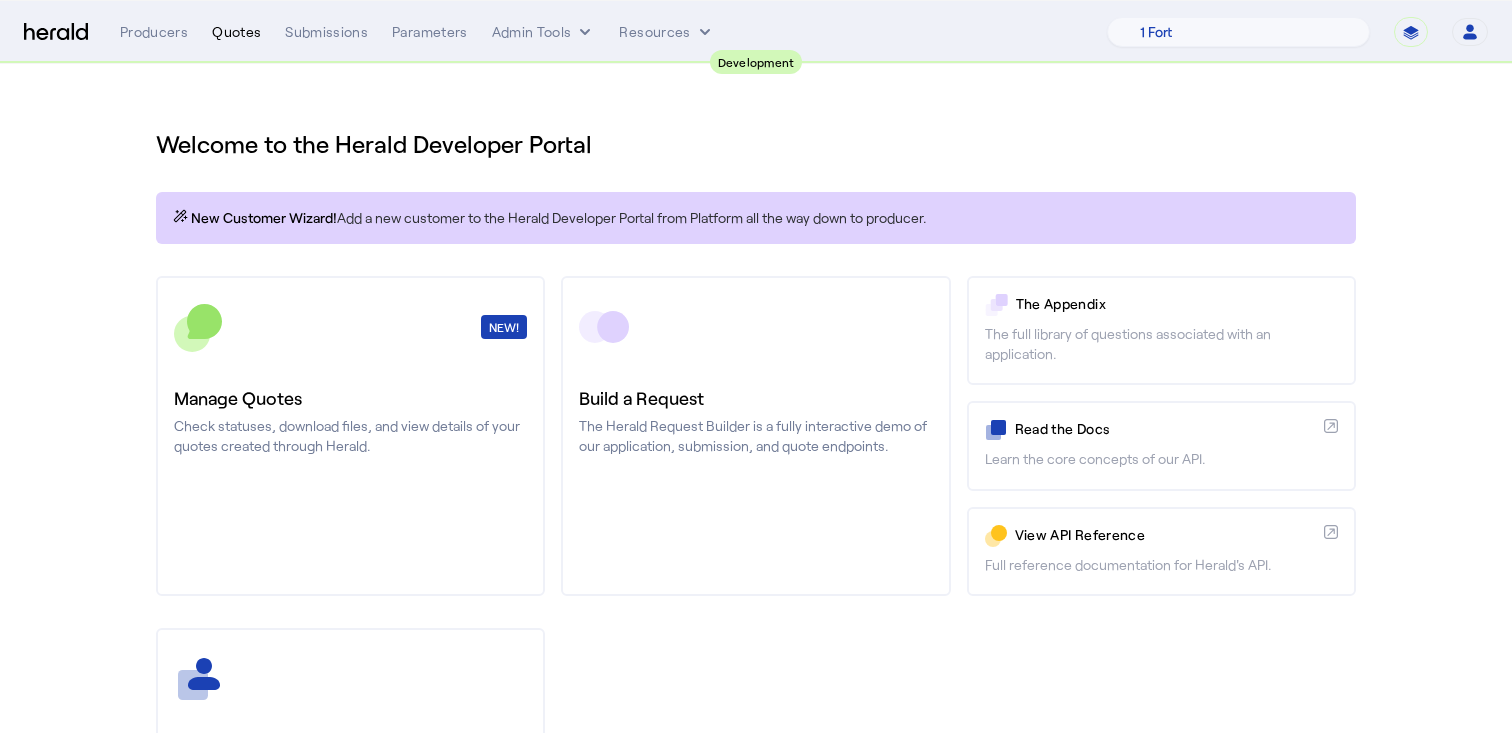 click on "Quotes" at bounding box center (236, 32) 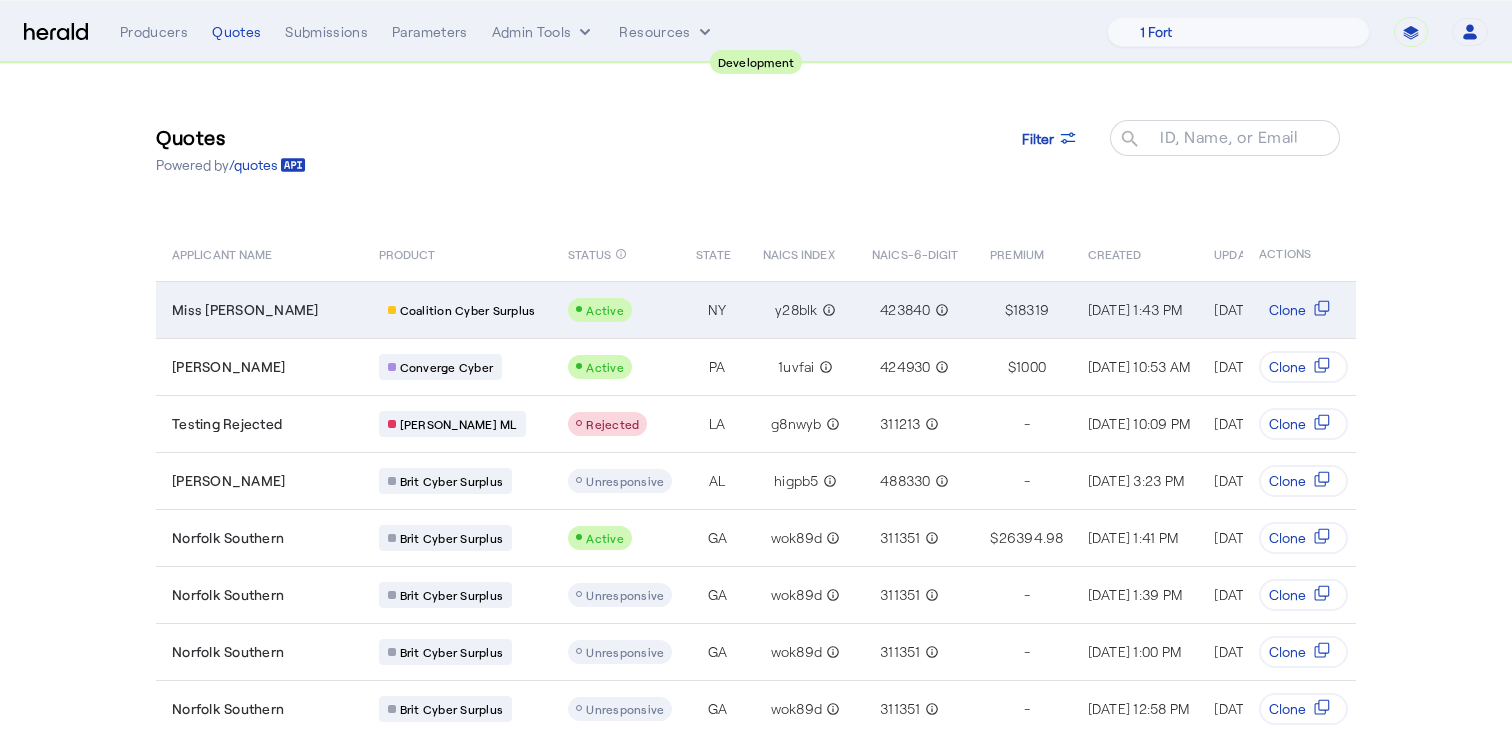 click on "Miss [PERSON_NAME]" at bounding box center [245, 310] 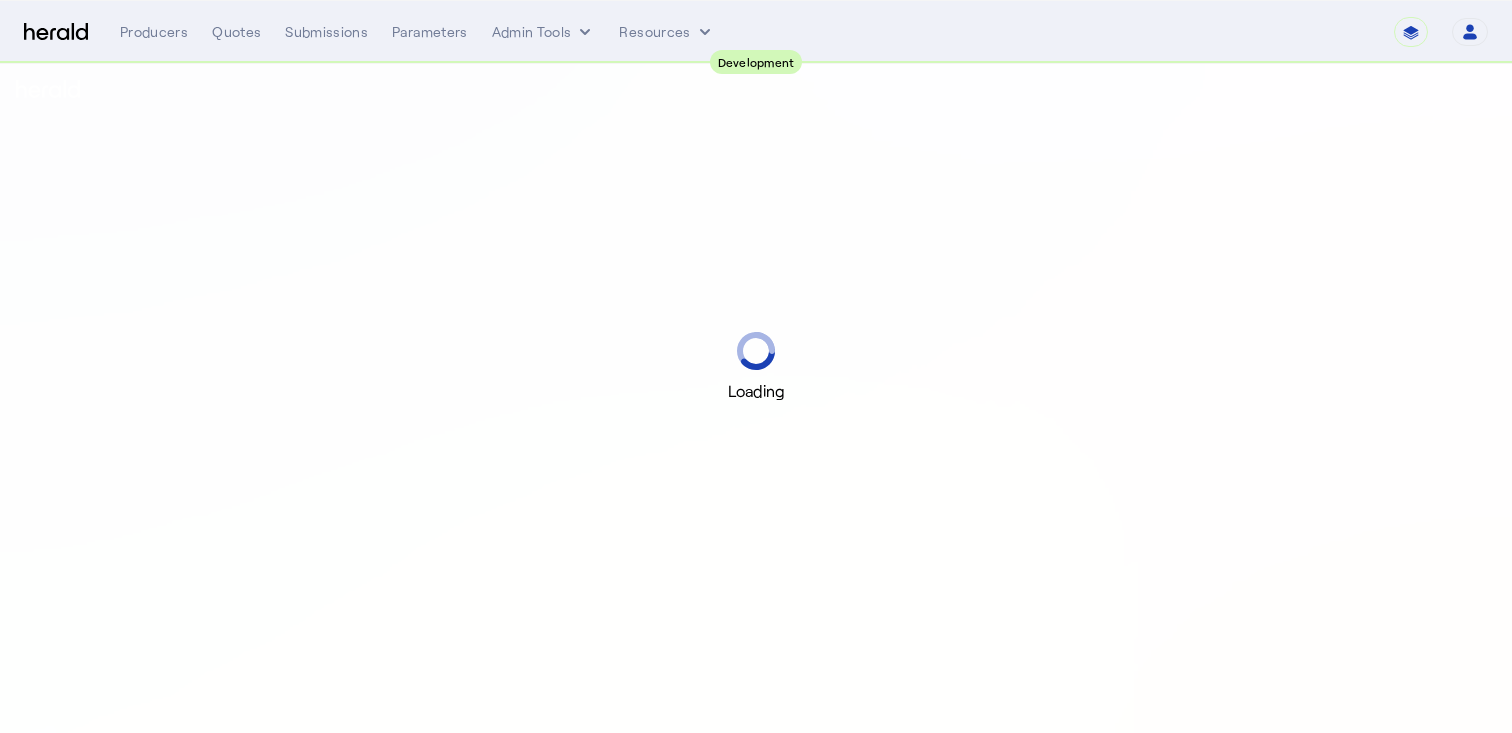 scroll, scrollTop: 0, scrollLeft: 0, axis: both 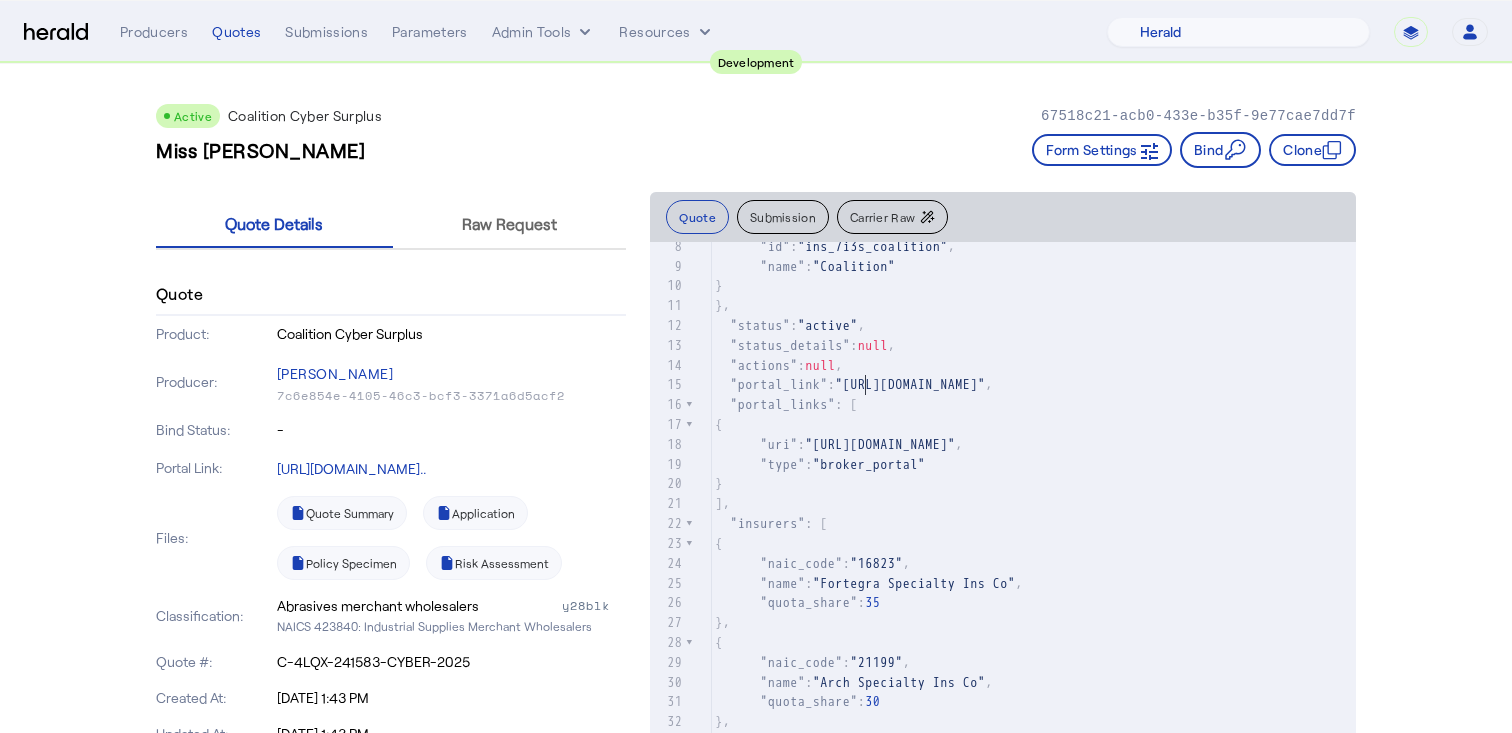 click on ""portal_link" :  "https://dev.redirect.heraldapi.com/prd_3r2m_coalition_cyber_surplus/67518c21-acb0-433e-b35f-9e77cae7dd7f/broker_portal" ," 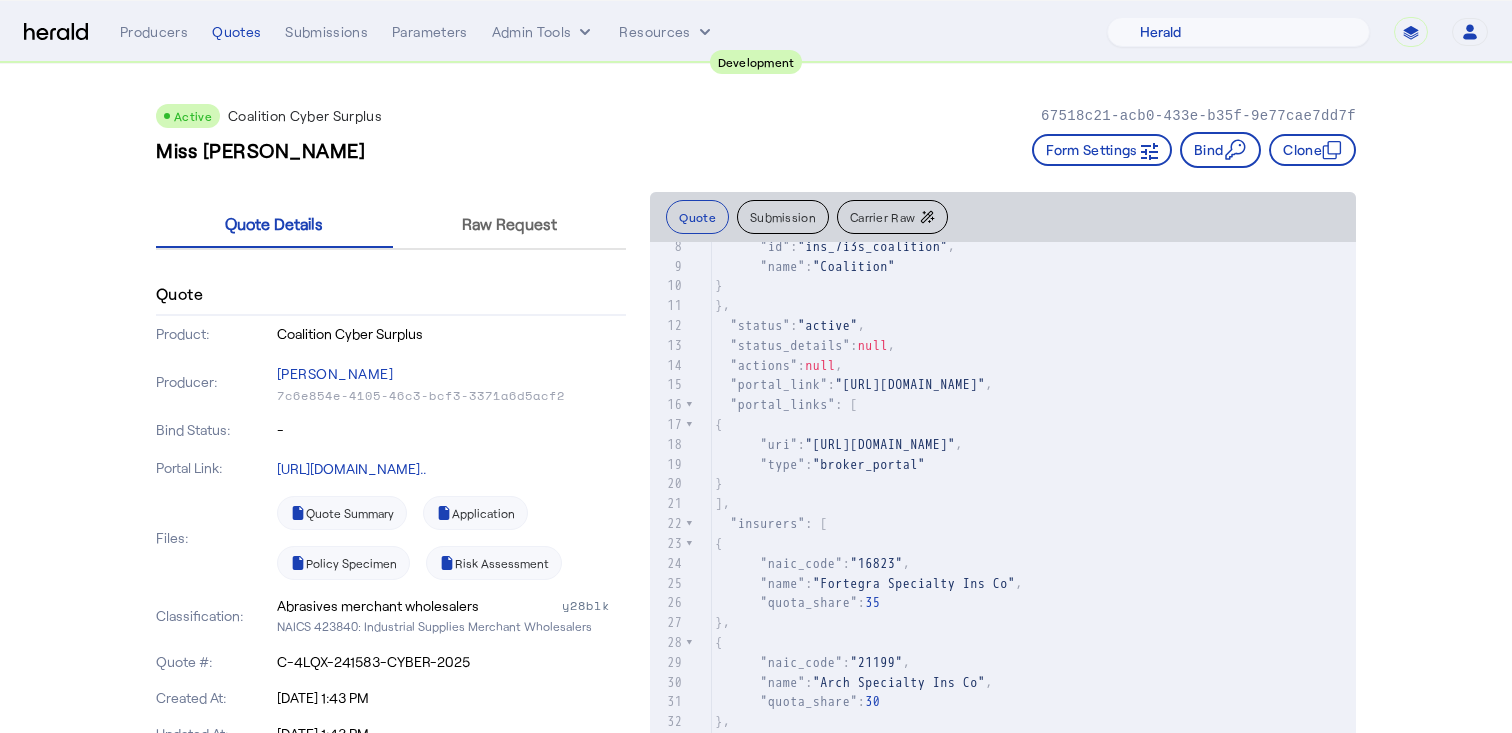 type on "**********" 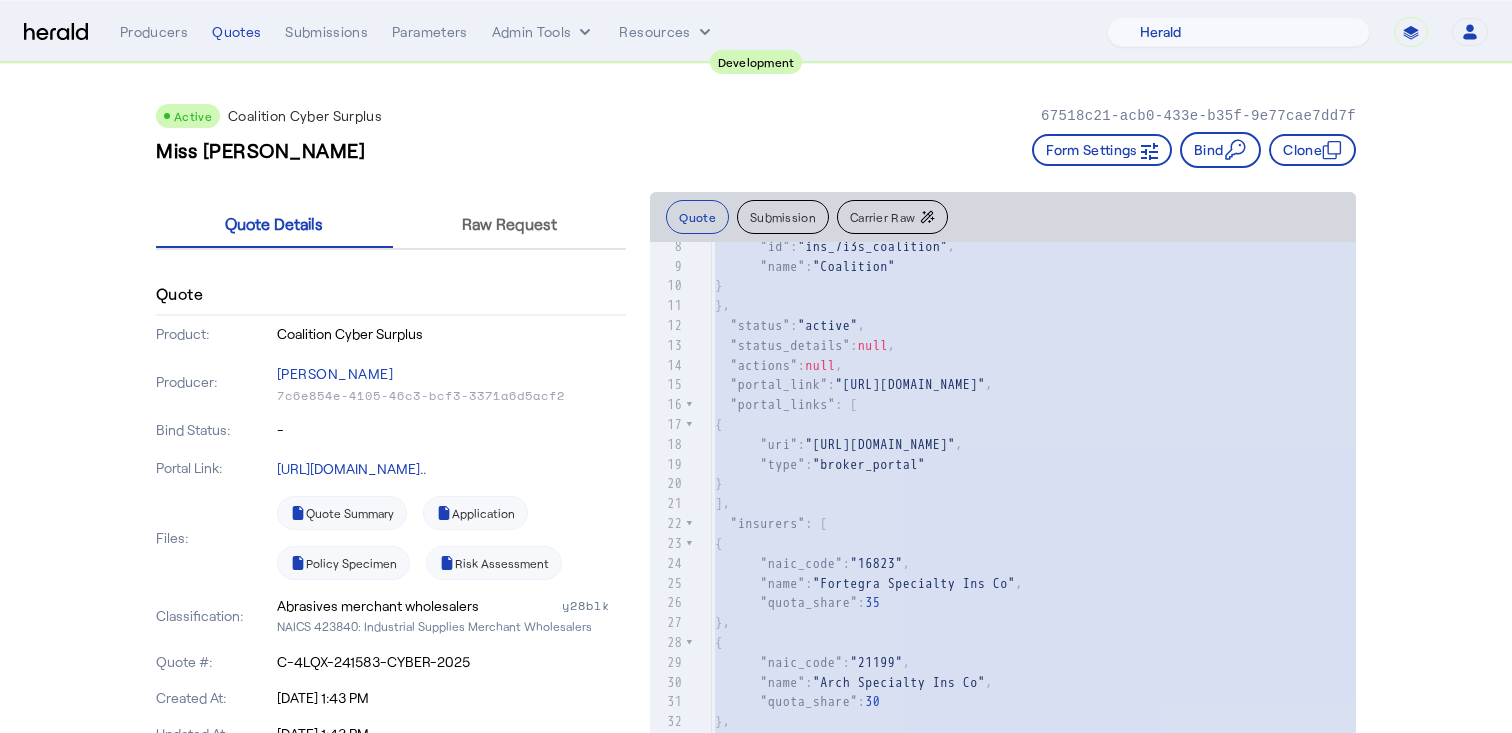 click on "Submission" 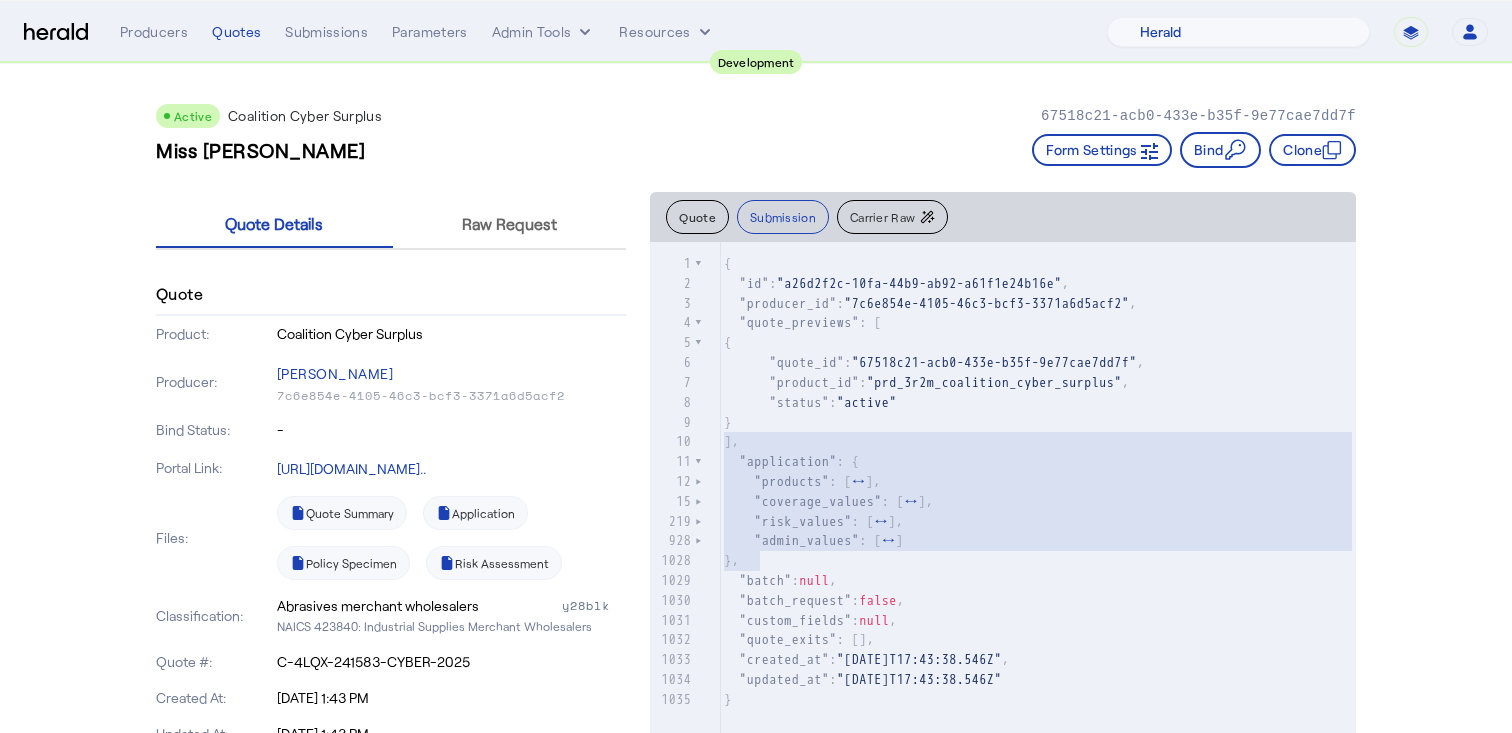 drag, startPoint x: 771, startPoint y: 559, endPoint x: 667, endPoint y: 452, distance: 149.21461 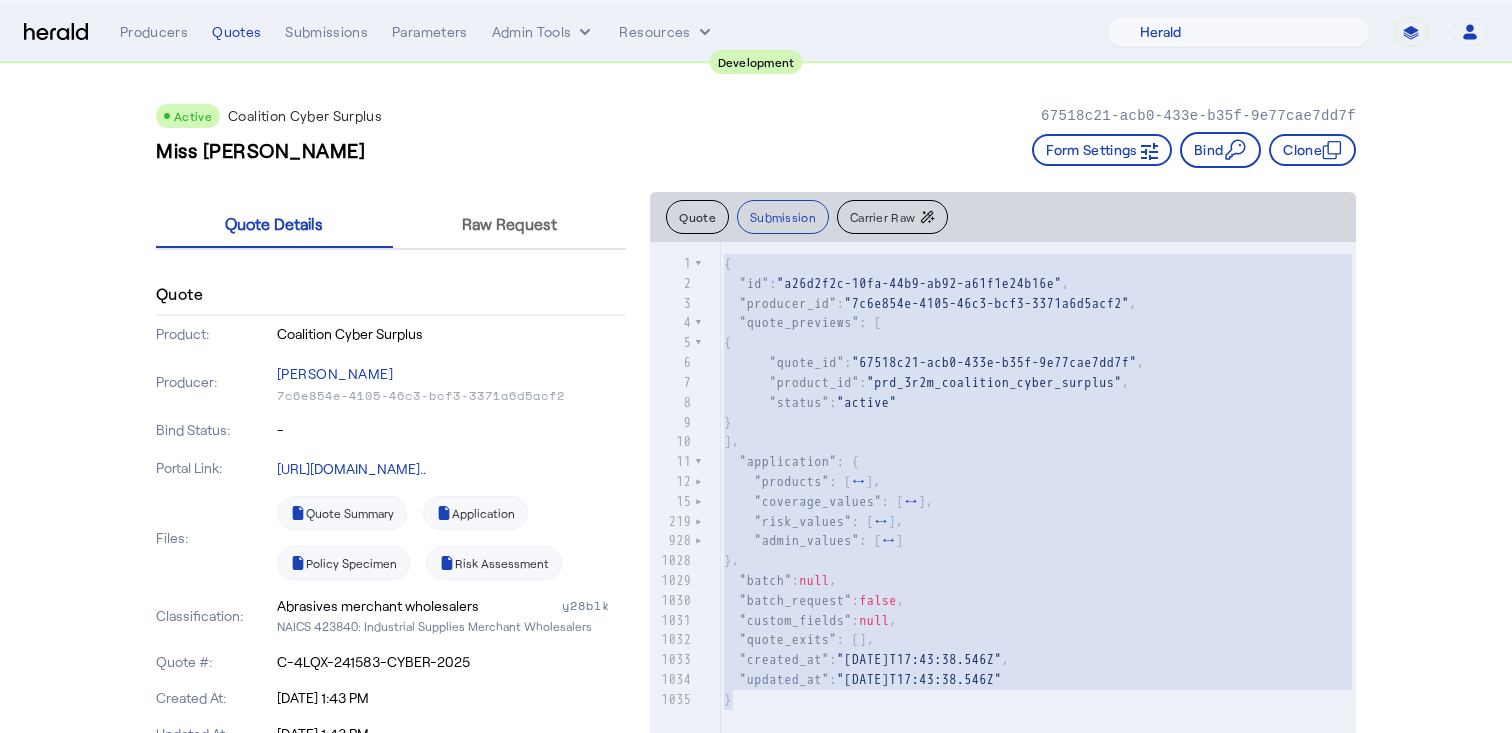click on "Quote Details Raw Request" 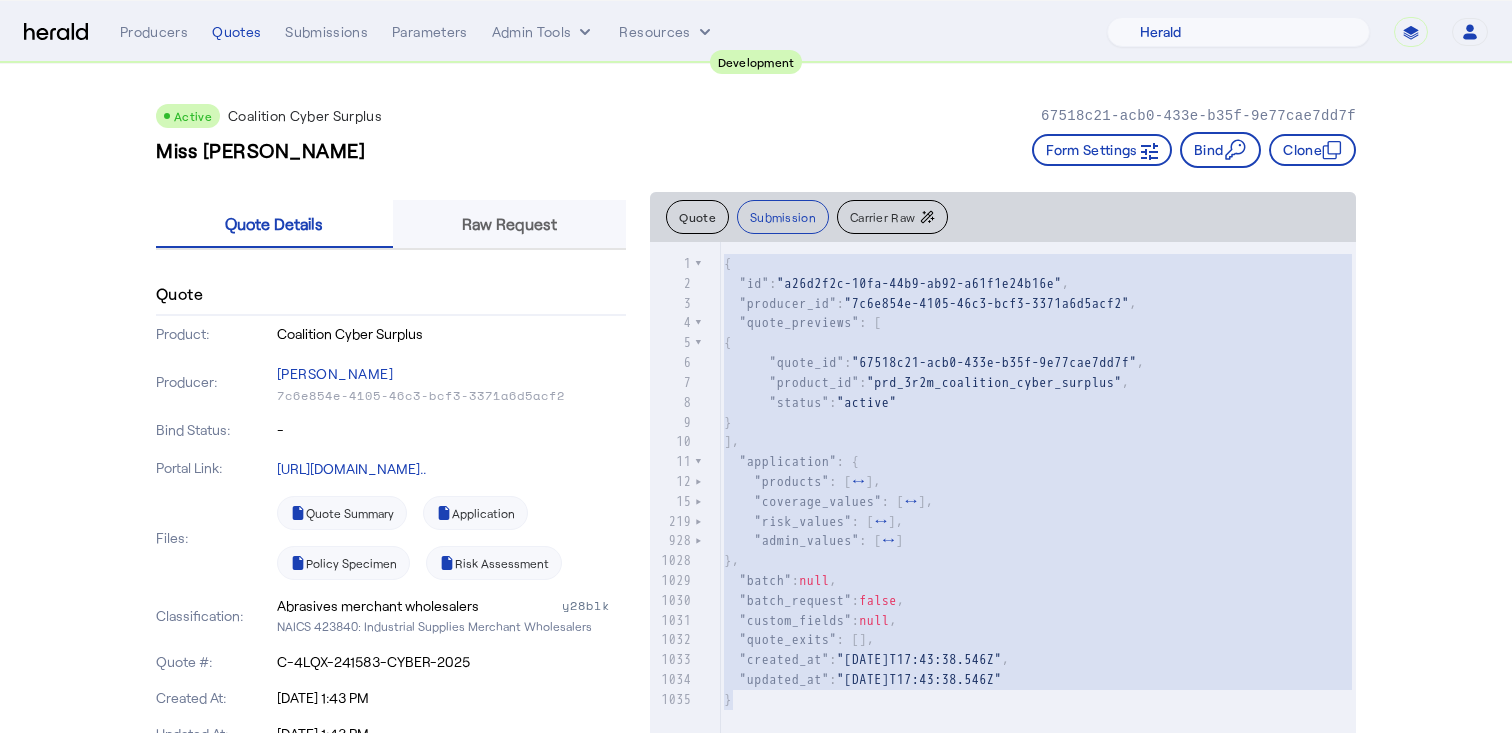 click on "Raw Request" at bounding box center (509, 224) 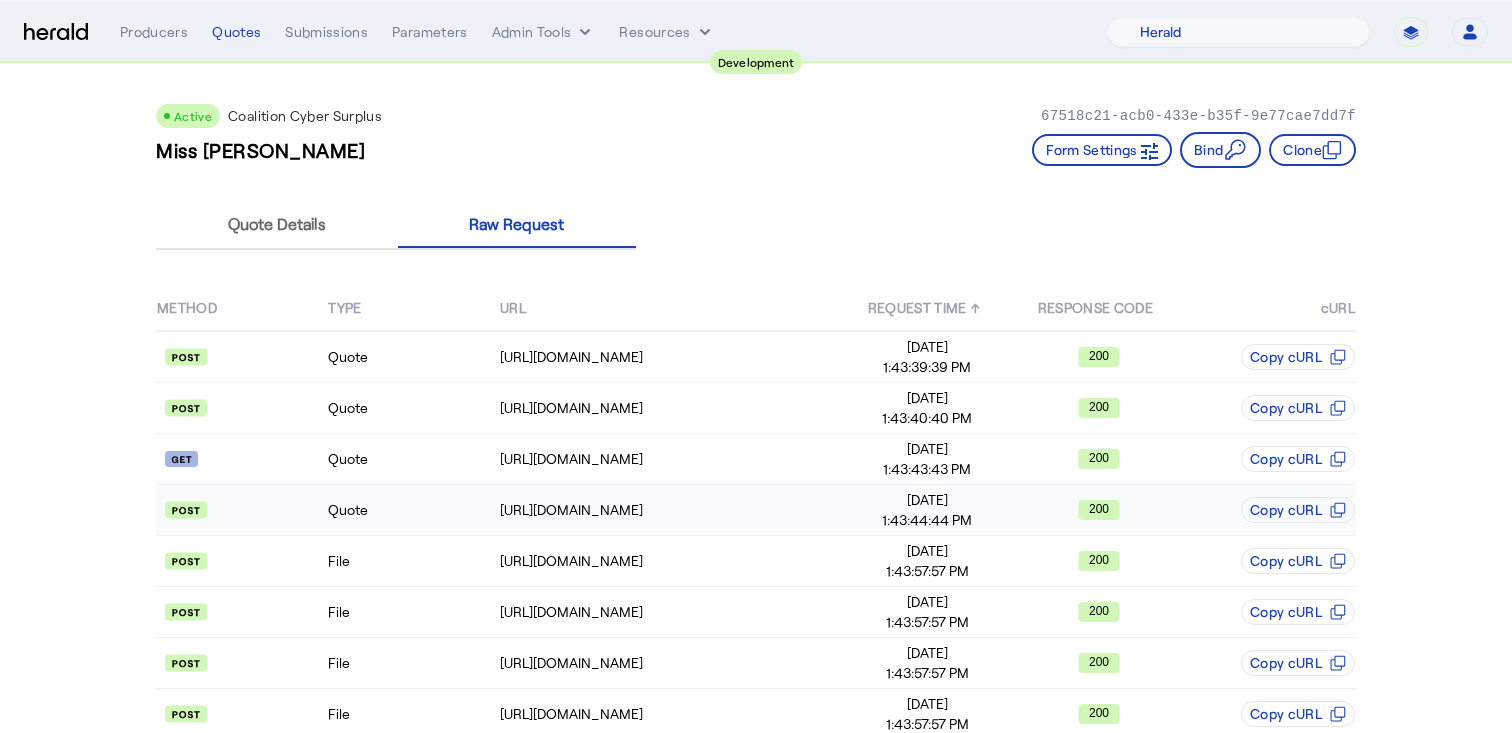 click on "Quote" 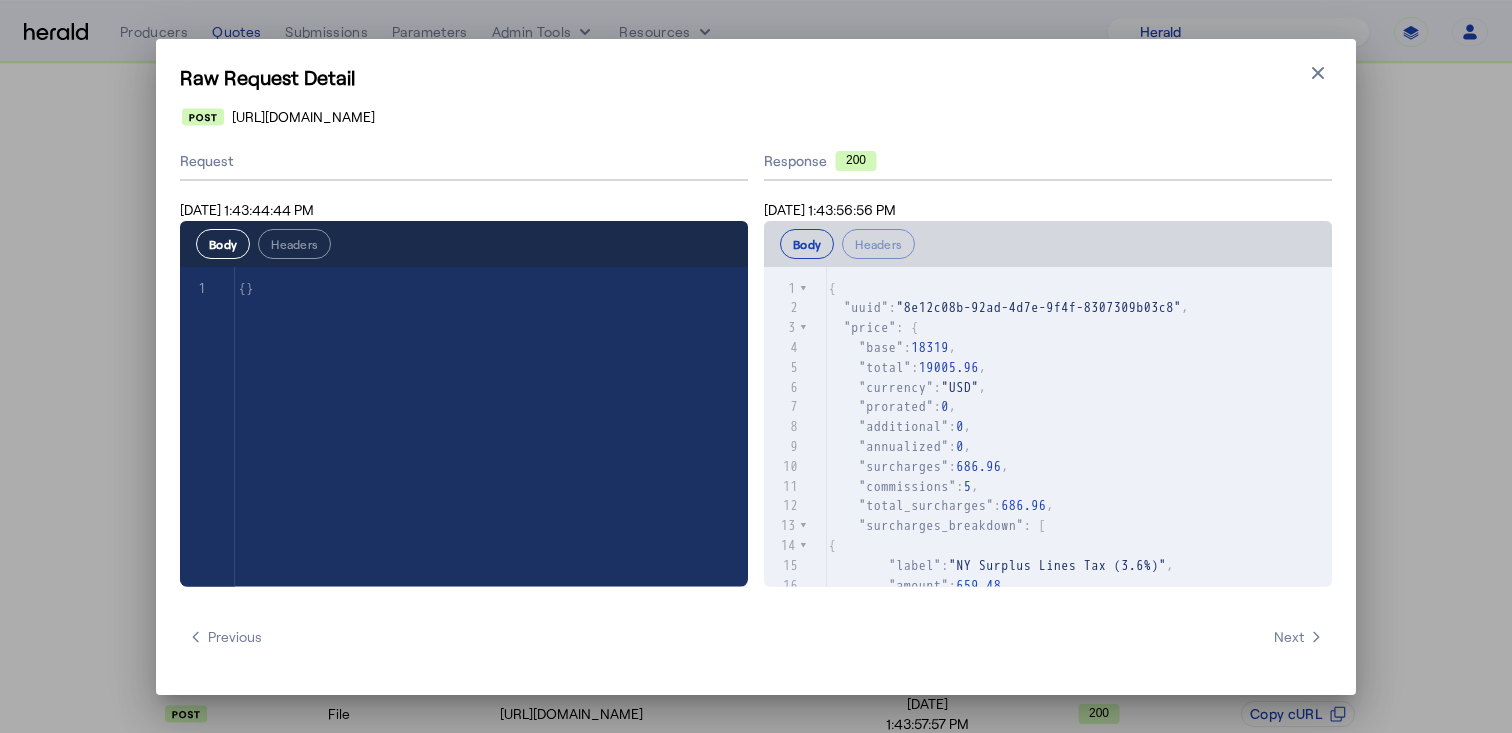 click on ""total_surcharges" :  686.96 ," at bounding box center [1078, 506] 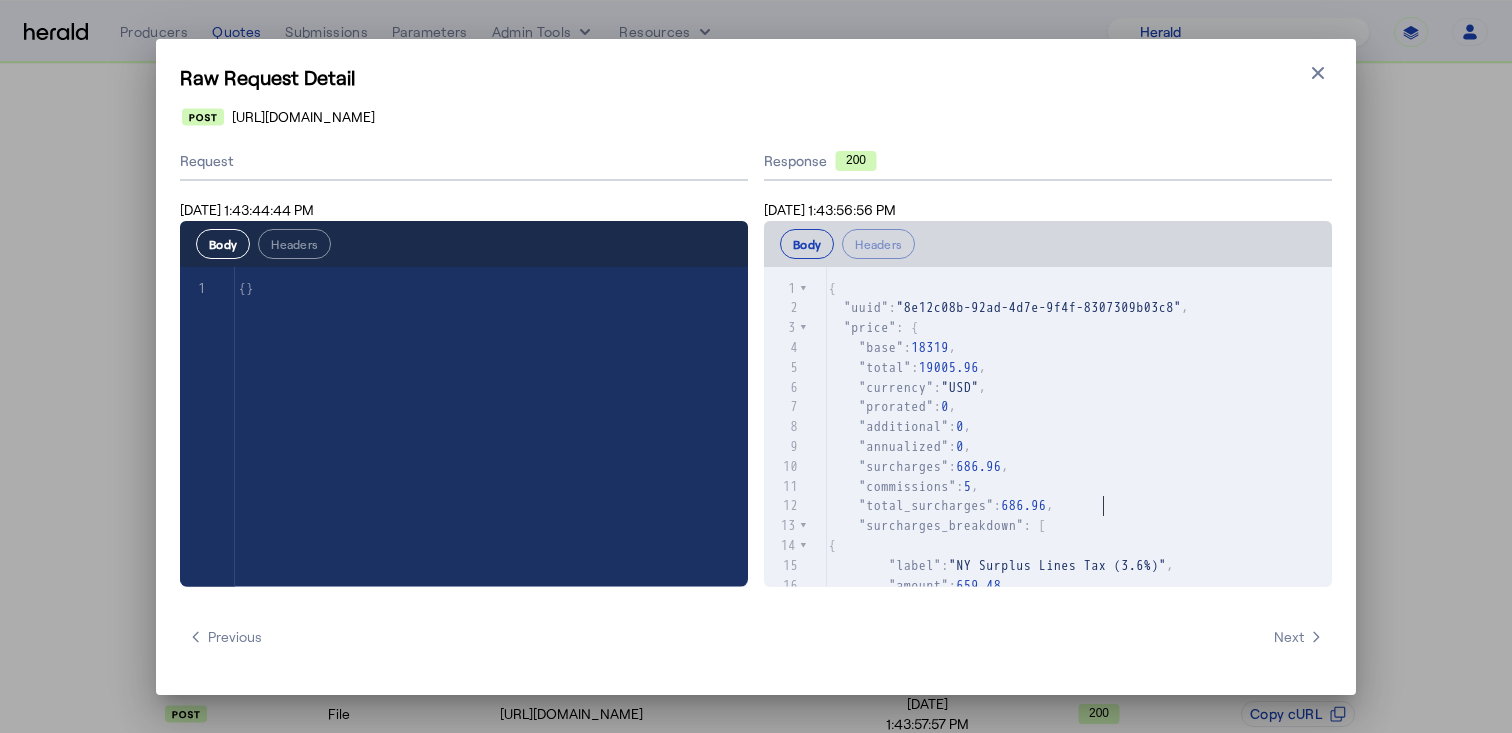 type on "**********" 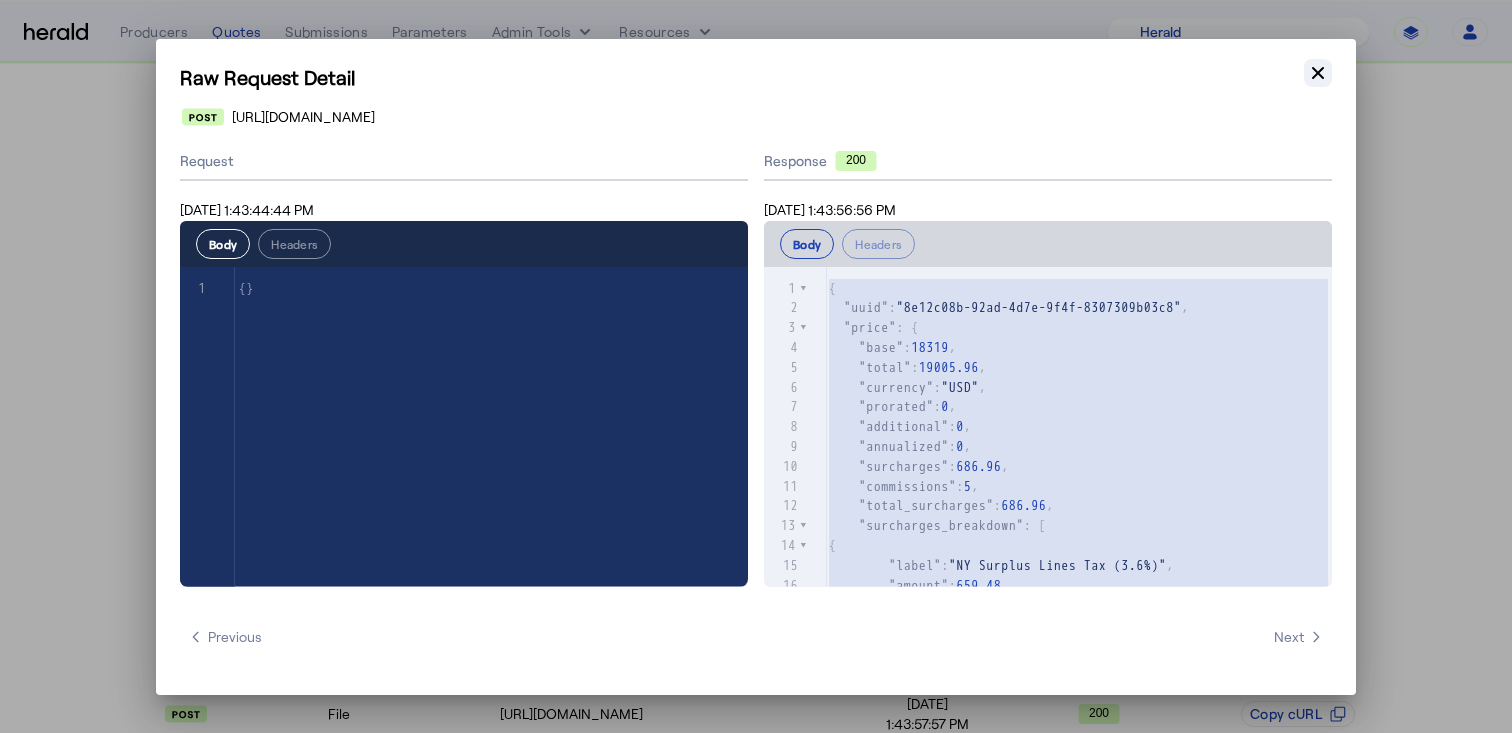 click on "Close modal" at bounding box center [1318, 73] 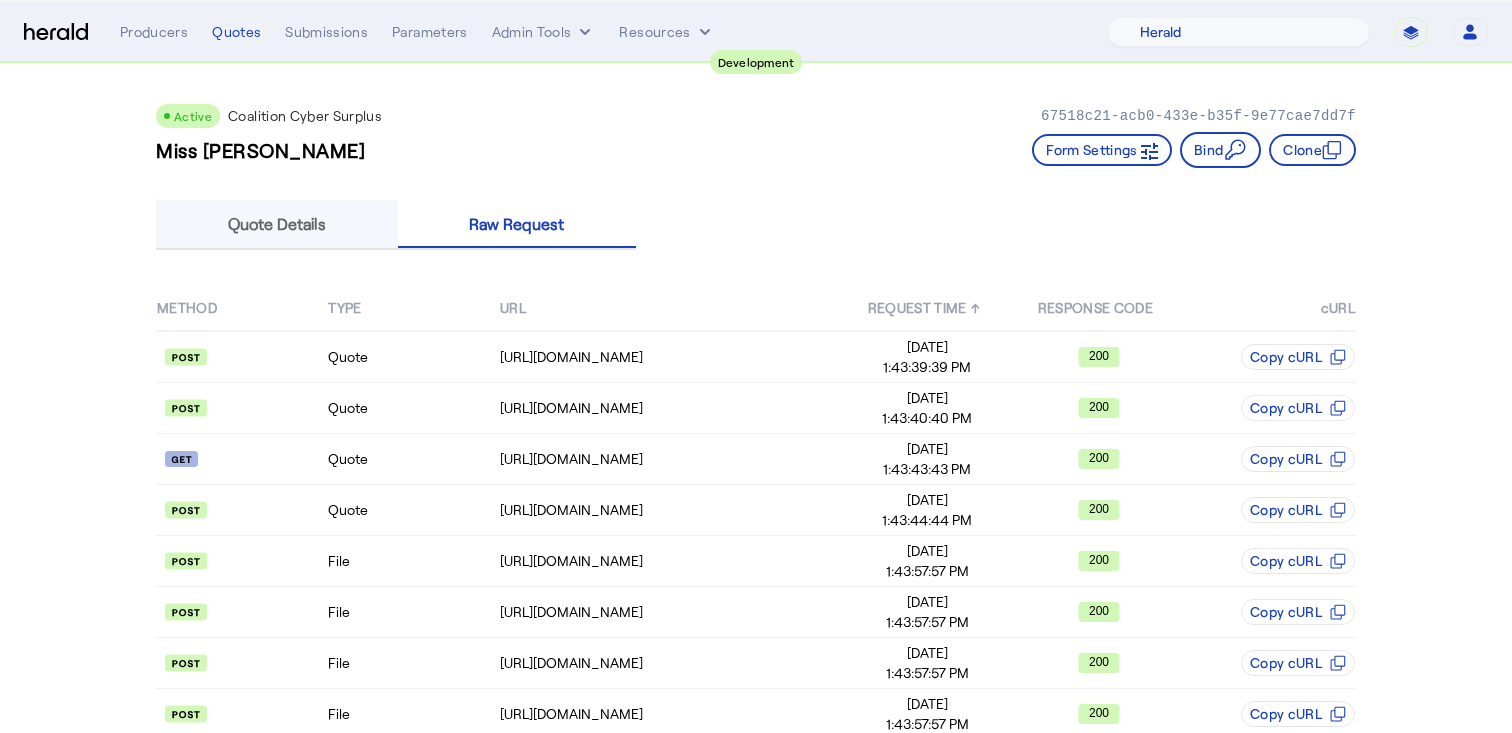 click on "Quote Details" at bounding box center [277, 224] 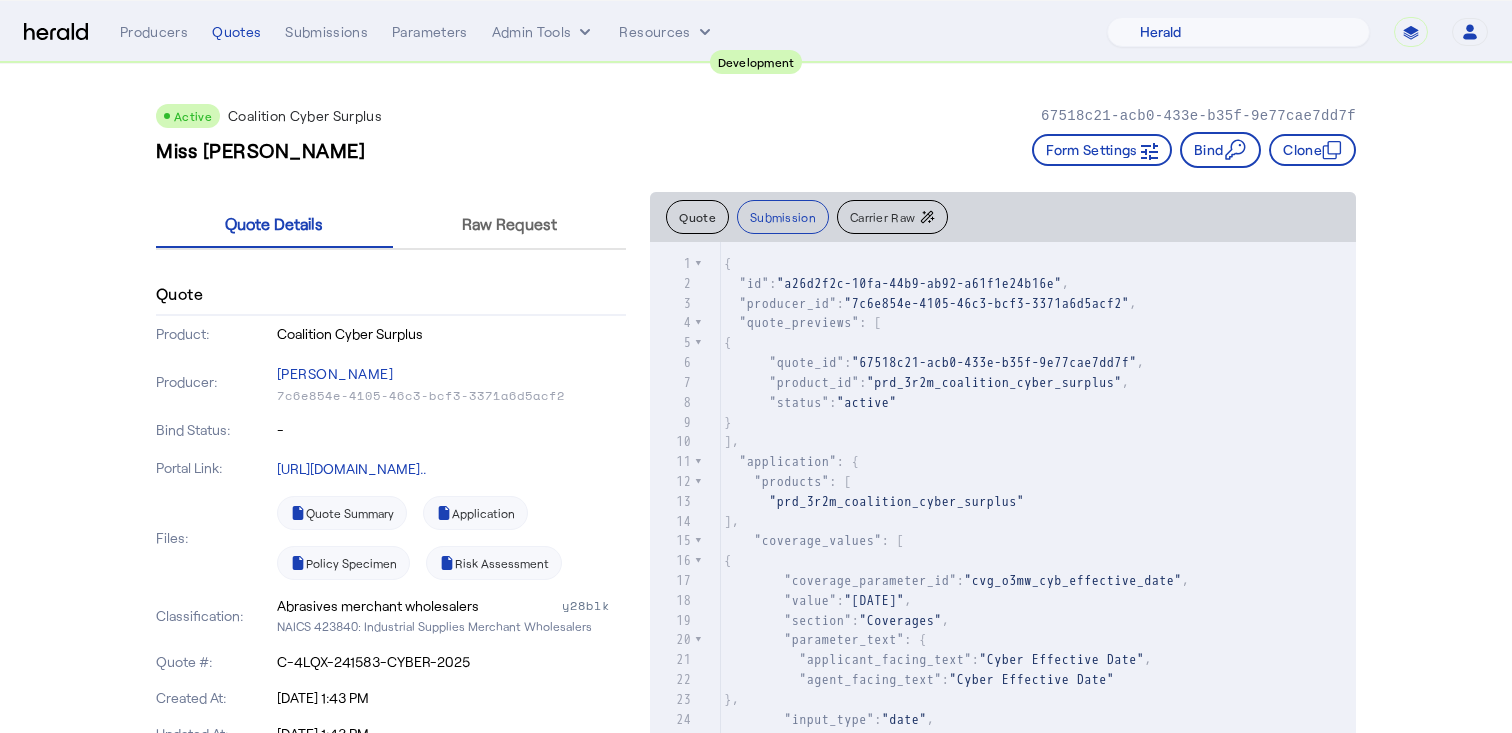 scroll, scrollTop: 229, scrollLeft: 0, axis: vertical 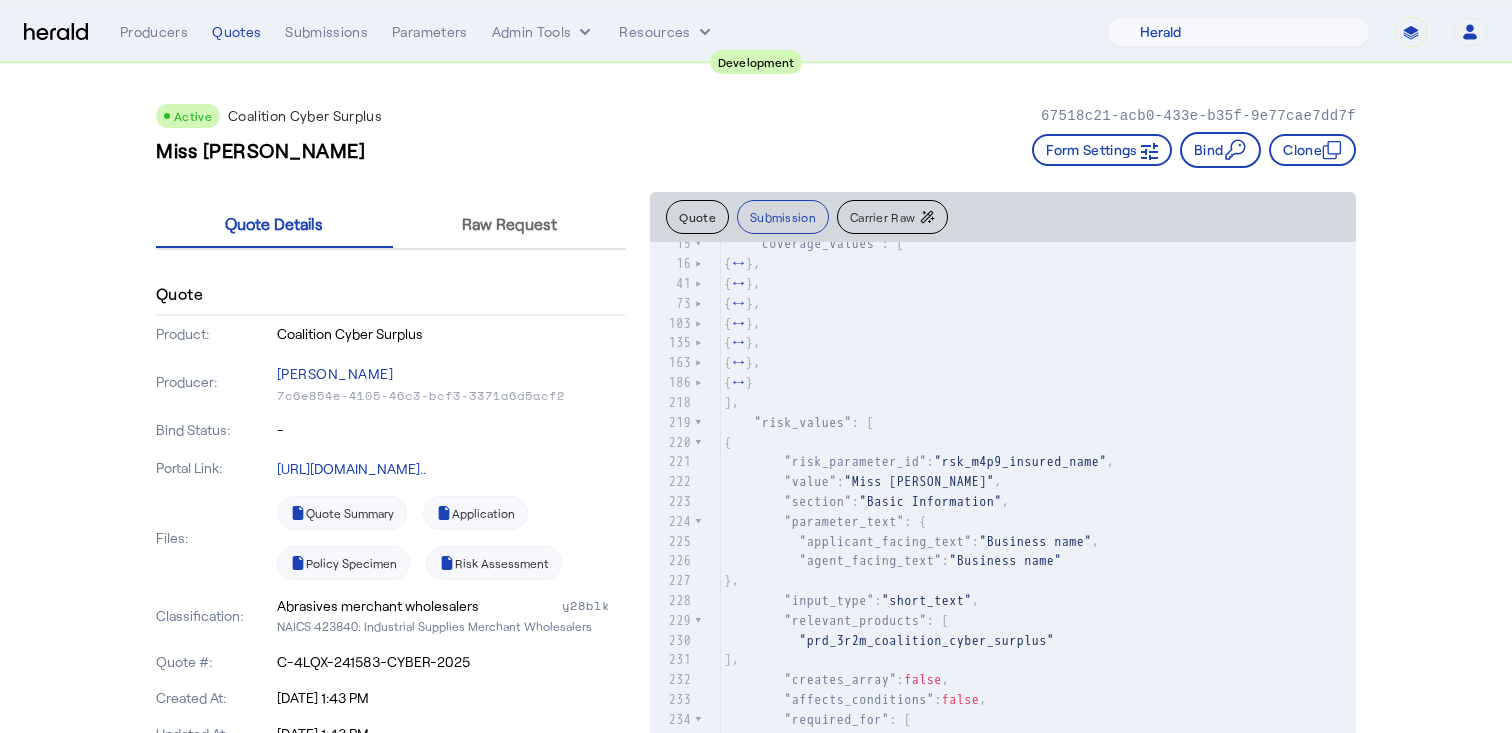 click on "Quote   Submission  Carrier Raw" 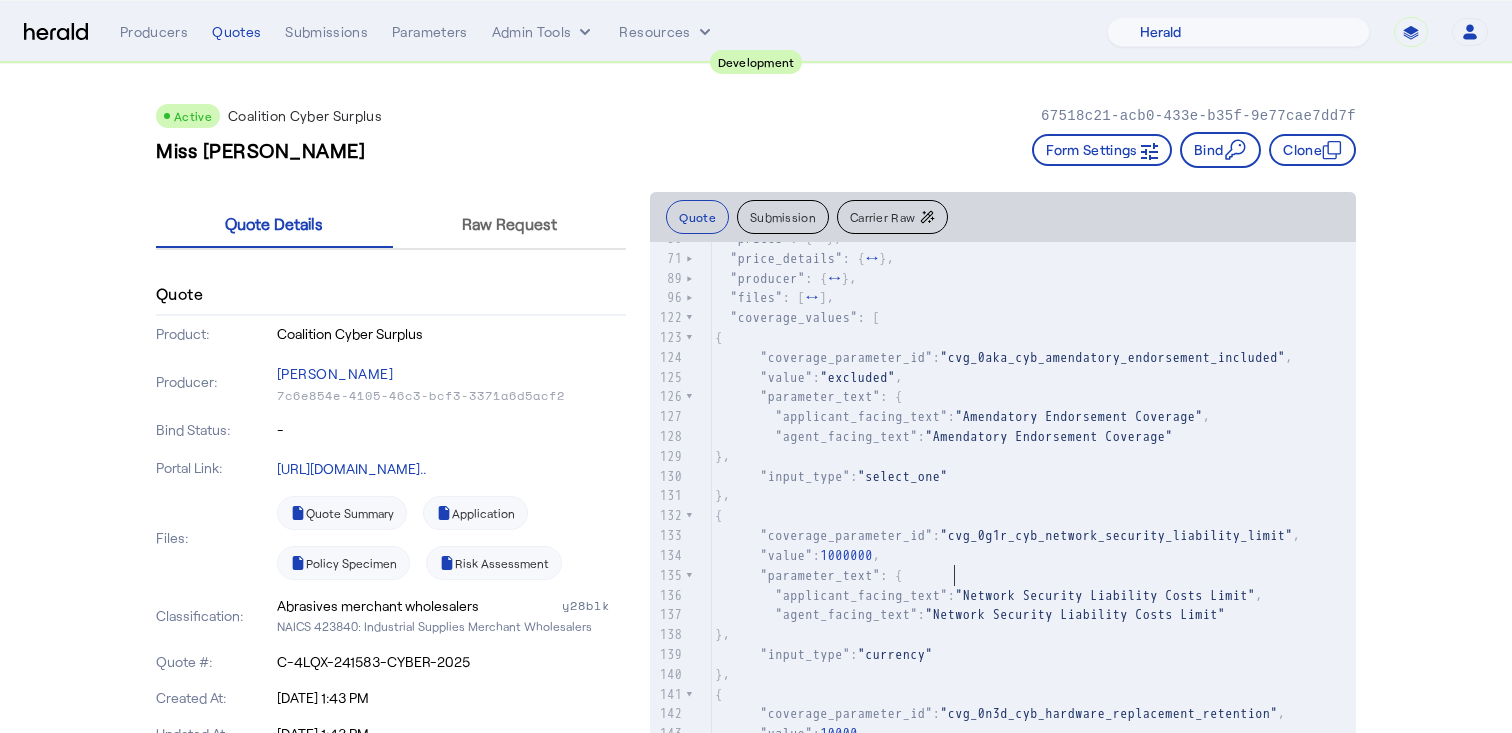 click on ""cvg_0g1r_cyb_network_security_liability_limit"" 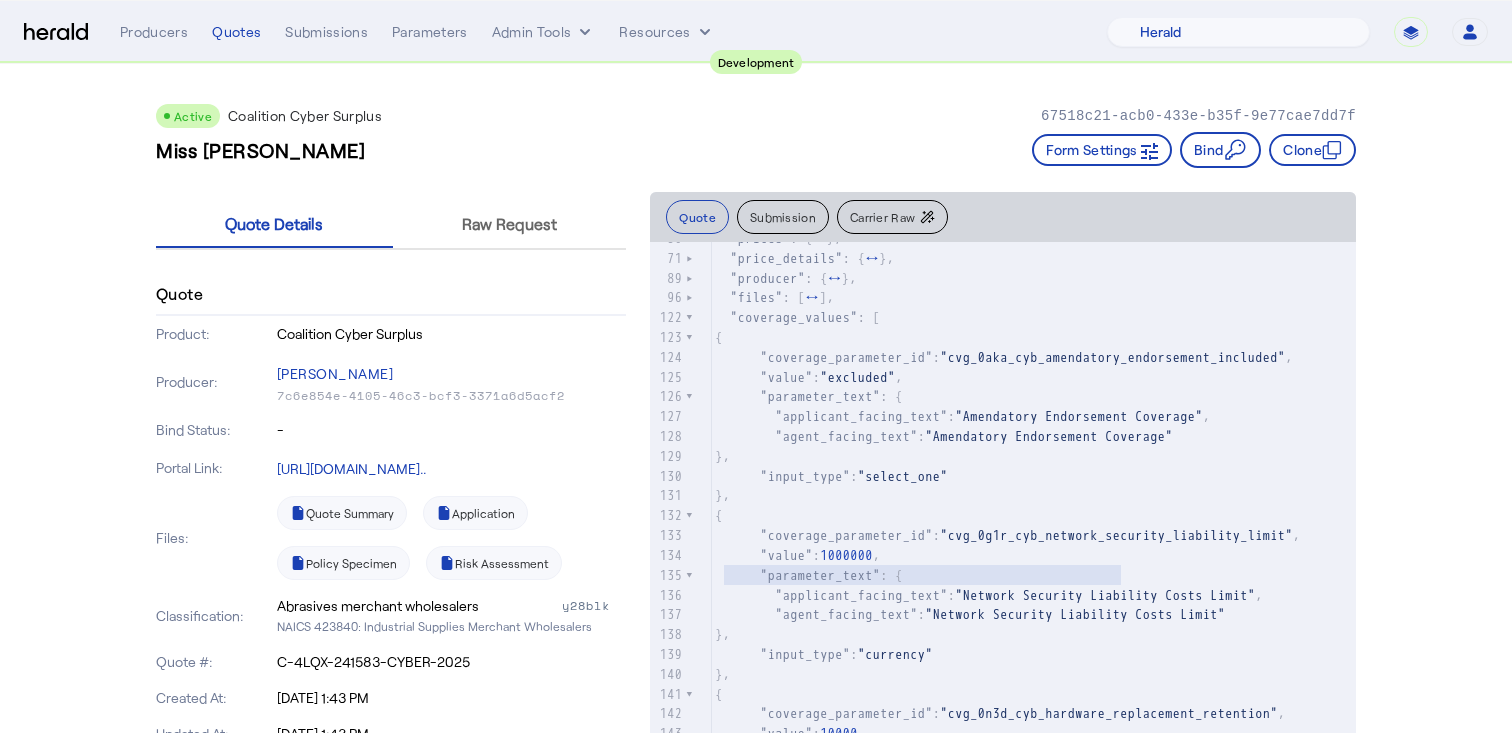 click on ""cvg_0g1r_cyb_network_security_liability_limit"" 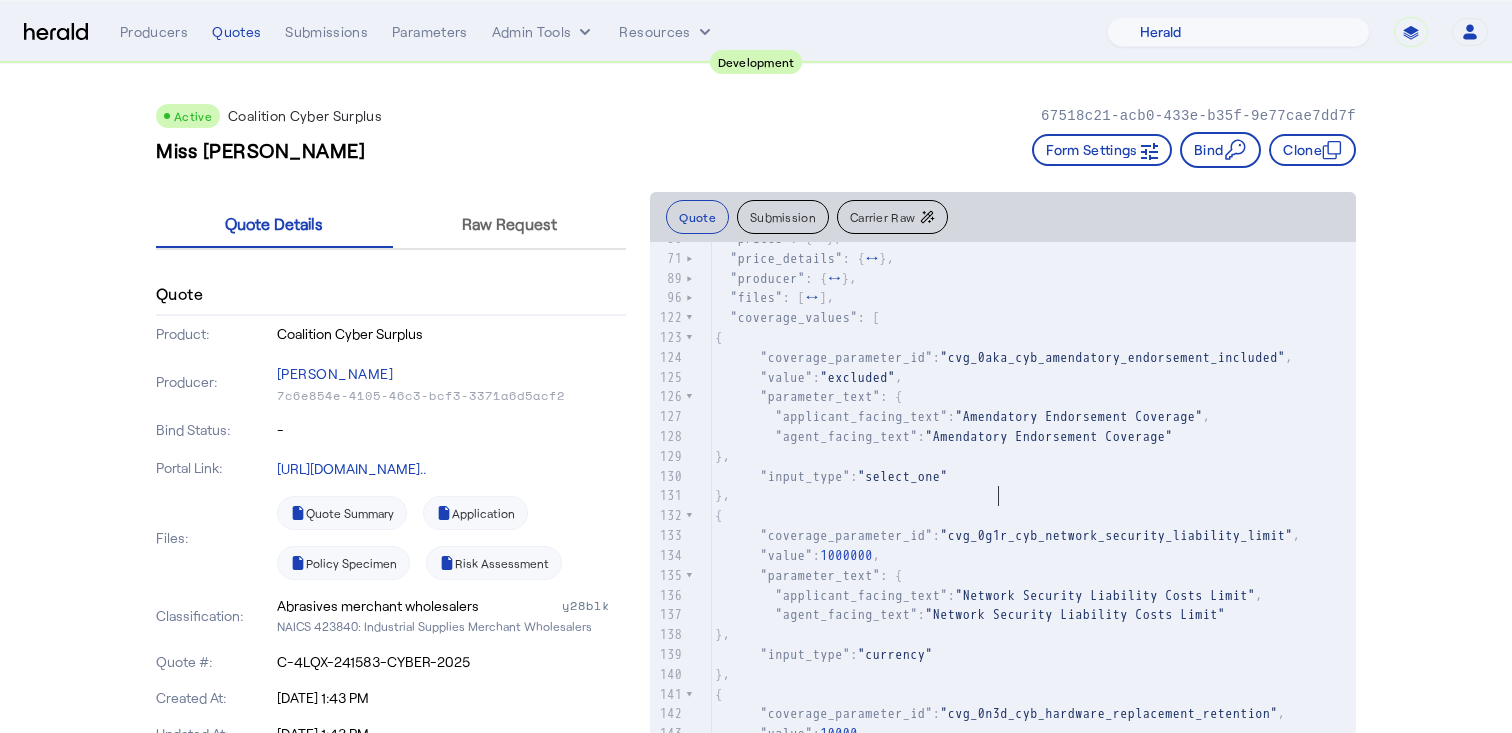 click on ""select_one"" 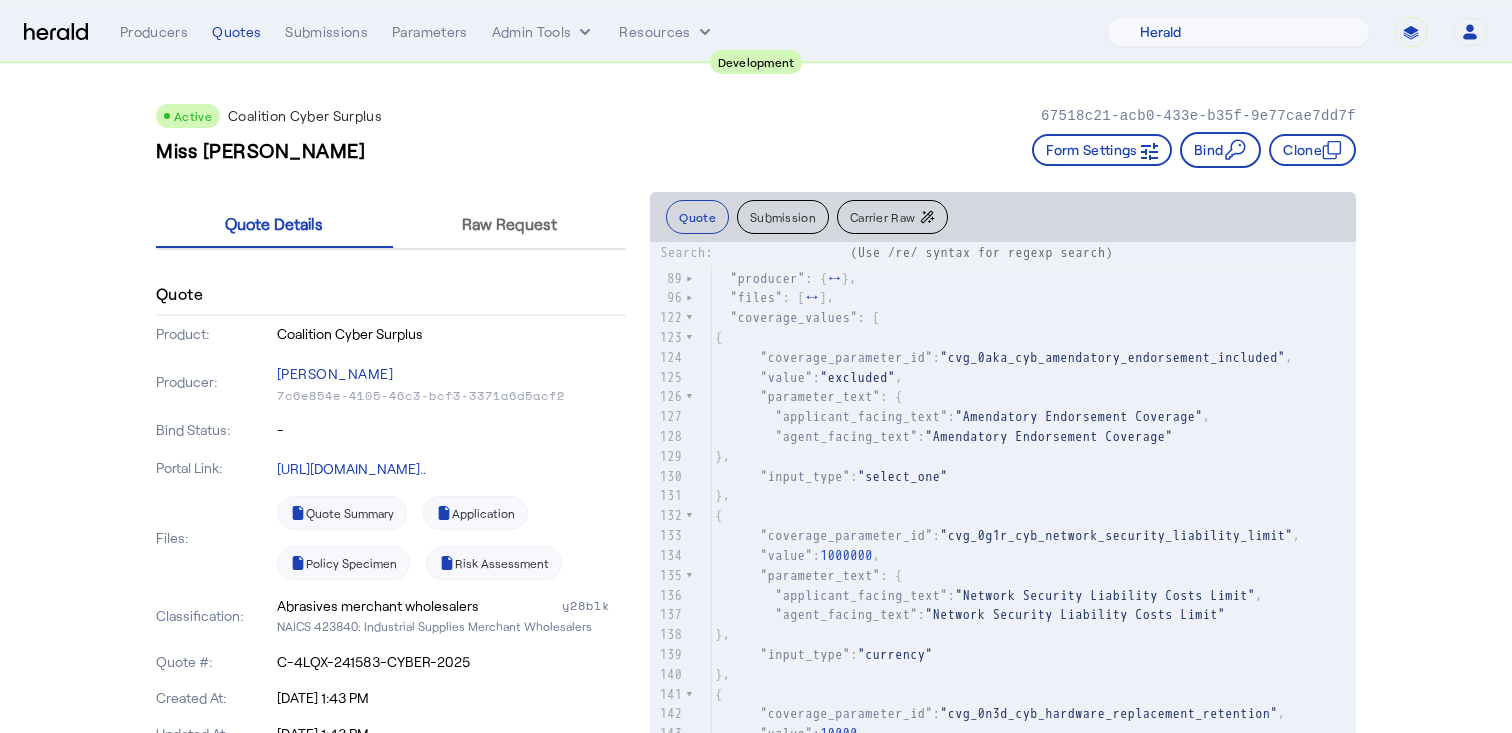 type on "**********" 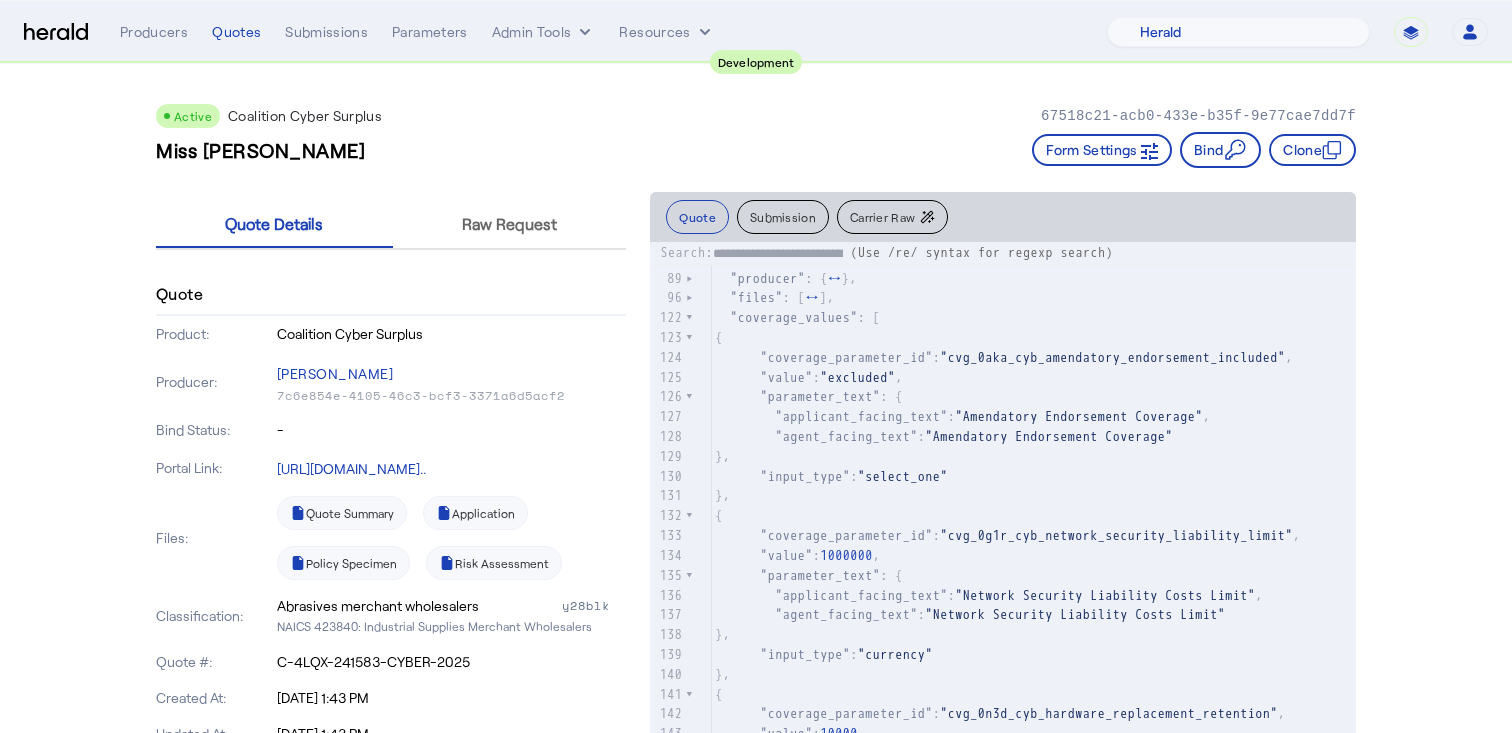 scroll, scrollTop: 0, scrollLeft: 120, axis: horizontal 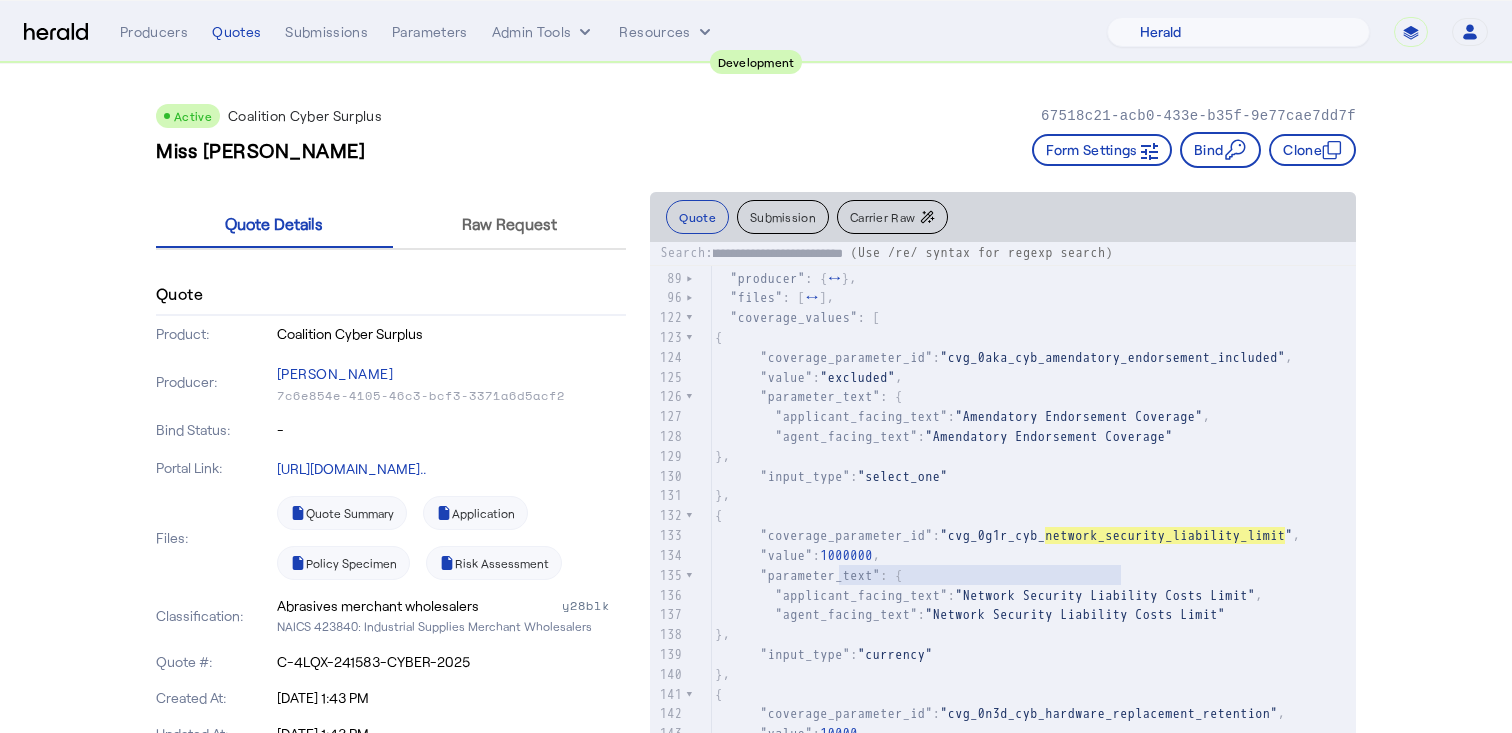 type on "**********" 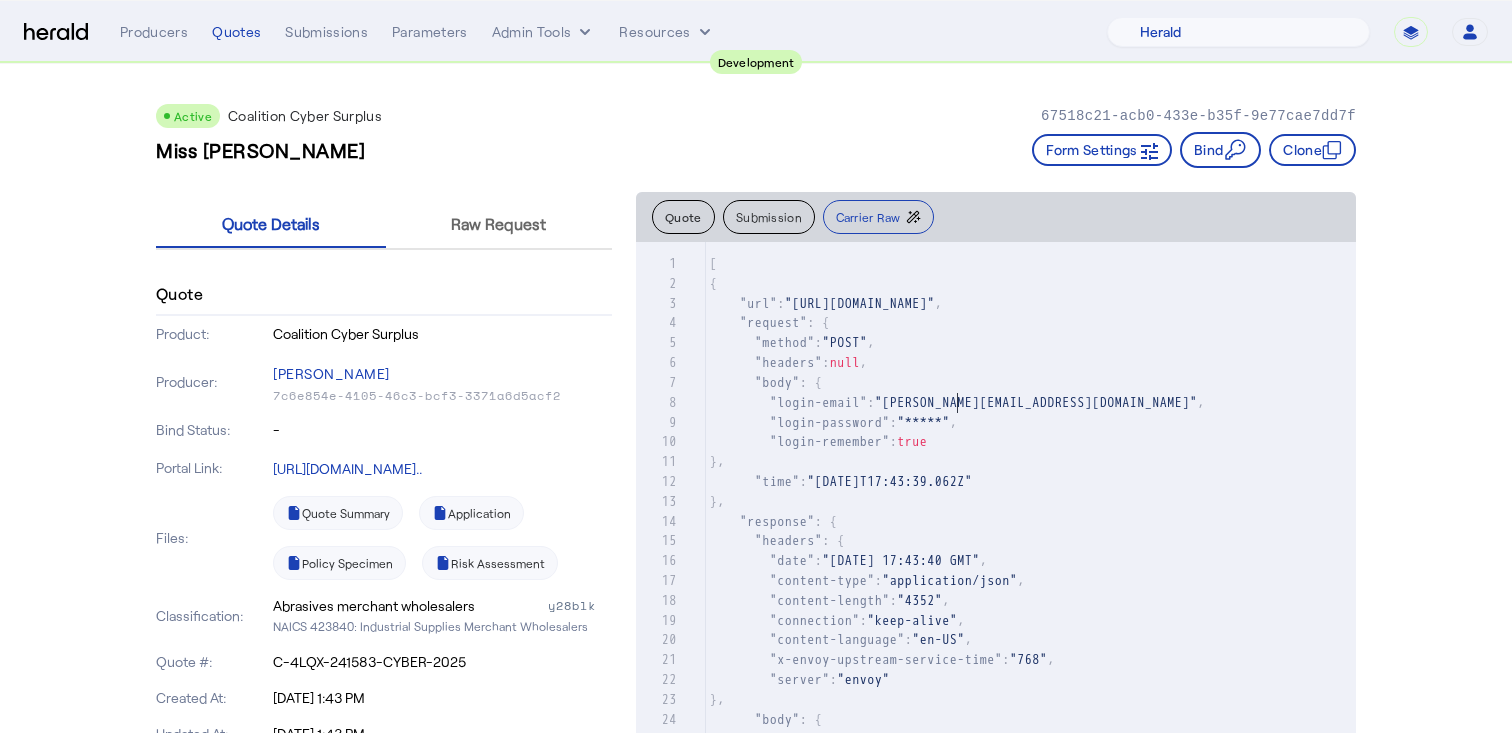 click on ""duncan@heraldapi.com"" 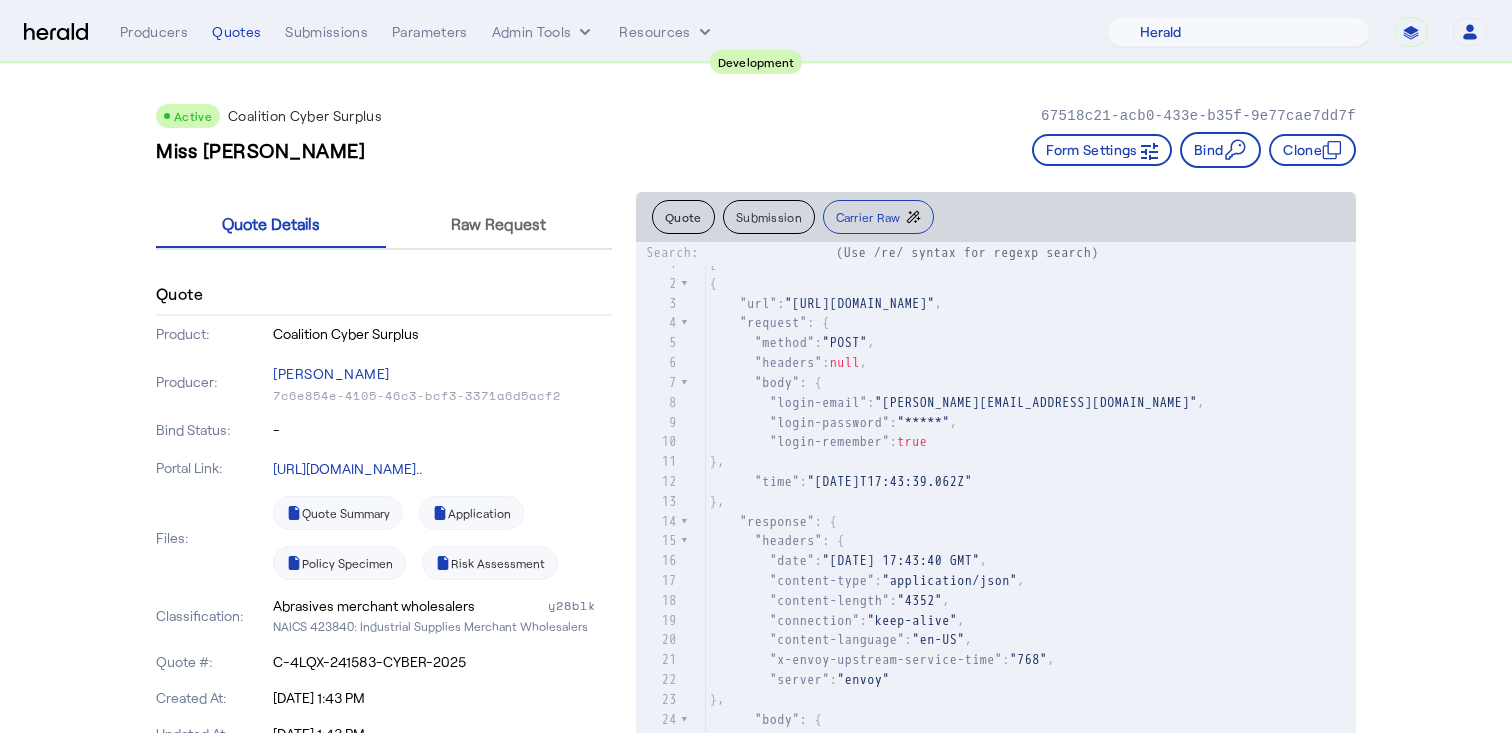 type on "**********" 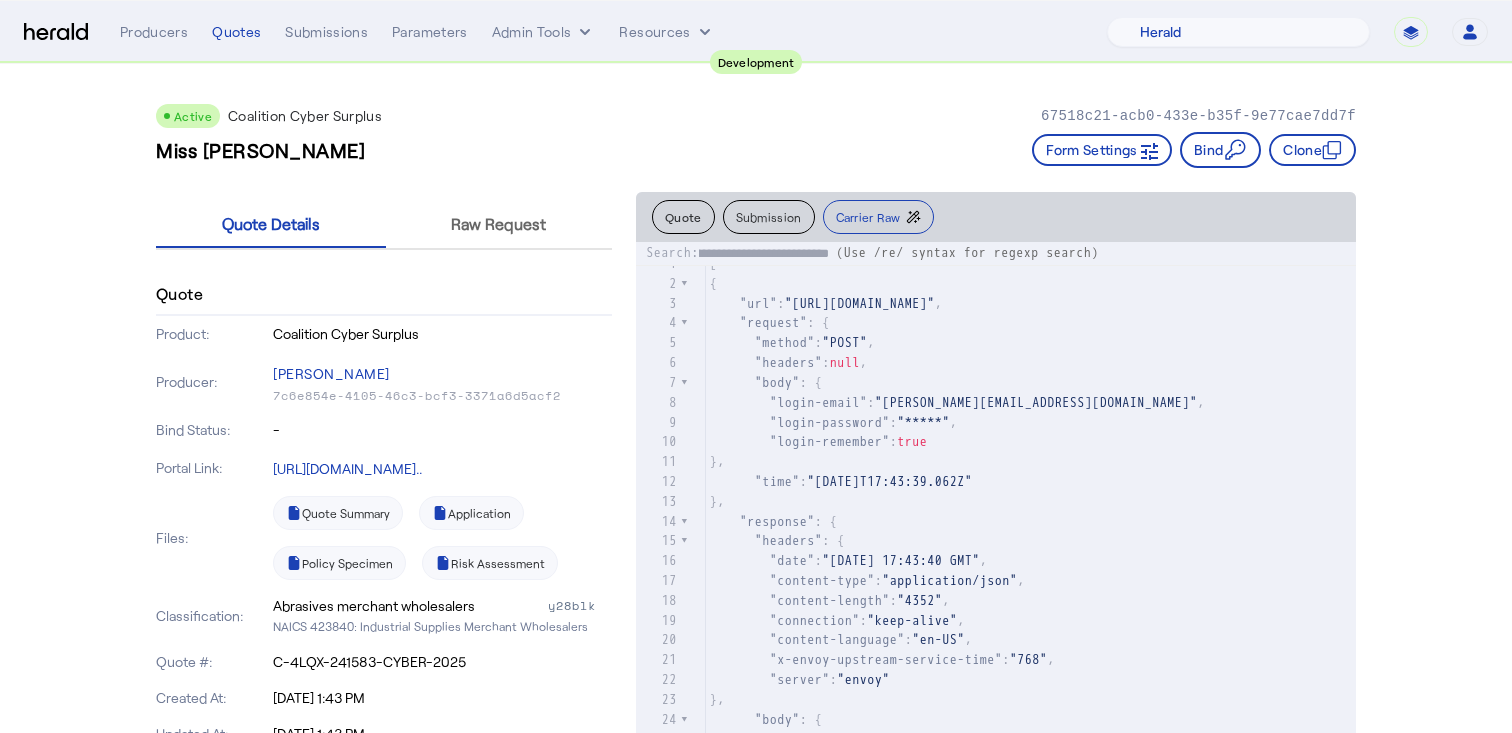 scroll, scrollTop: 0, scrollLeft: 0, axis: both 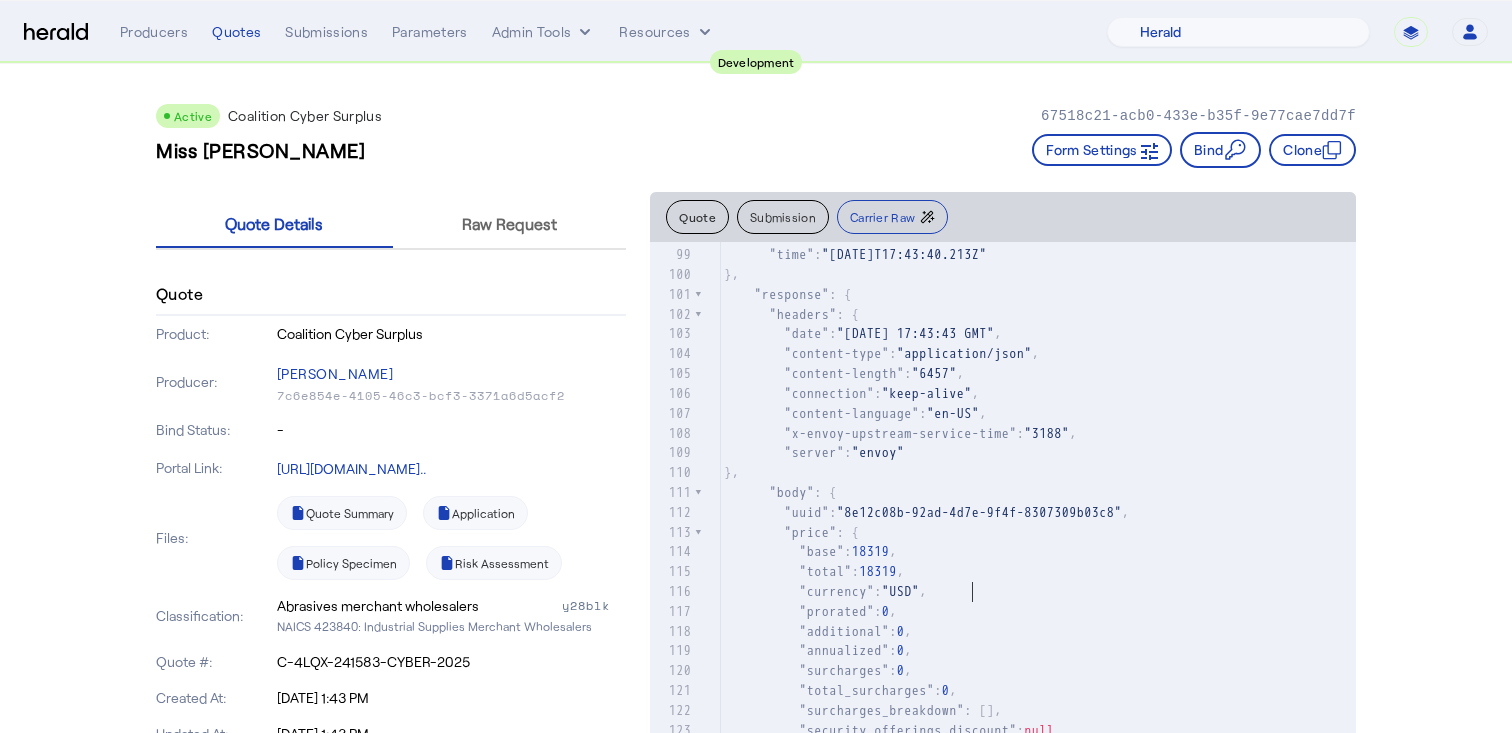 click on "10          "login-remember" :  true 84          "distribution_programs" : [], 85          "intended_policyholder" : { 86            "name" :  "Jacquelyn Sauer" , 87            "email" :  "Frank.Cutrone@usi.com" , 88            "address" : { 89              "city" :  "Port Washington" , 90              "state" :  "NY" , 91              "postcode" :  "11050" , 92              "street_line_1" :  "24 Harbor Park Drive" , 93              "street_line_2" :  "" 94           }, 95            "phone_number" :  "+19147498500" 96         }, 97          "company_employee_count" :  "26-50" 98       }, 99        "time" :  "2025-07-02T17:43:40.213Z" 100     }, 101      "response" : { 102        "headers" : { 103          "date" :  "Wed, 02 Jul 2025 17:43:43 GMT" , 104          "content-type" :  "application/json" , 105          "content-length" :  "6457" , 106          "connection" :  "keep-alive" , 107          :  , 108" 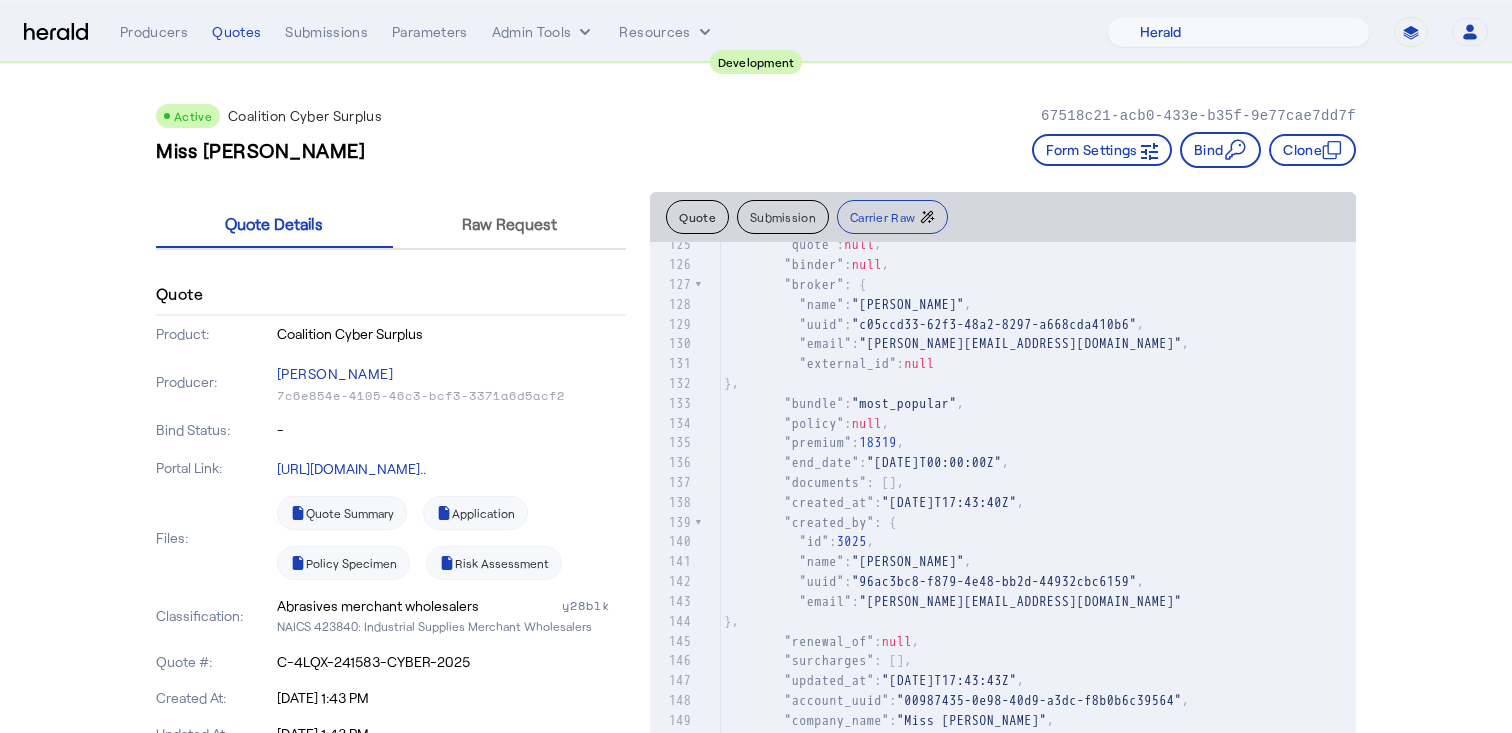 scroll, scrollTop: 4630, scrollLeft: 0, axis: vertical 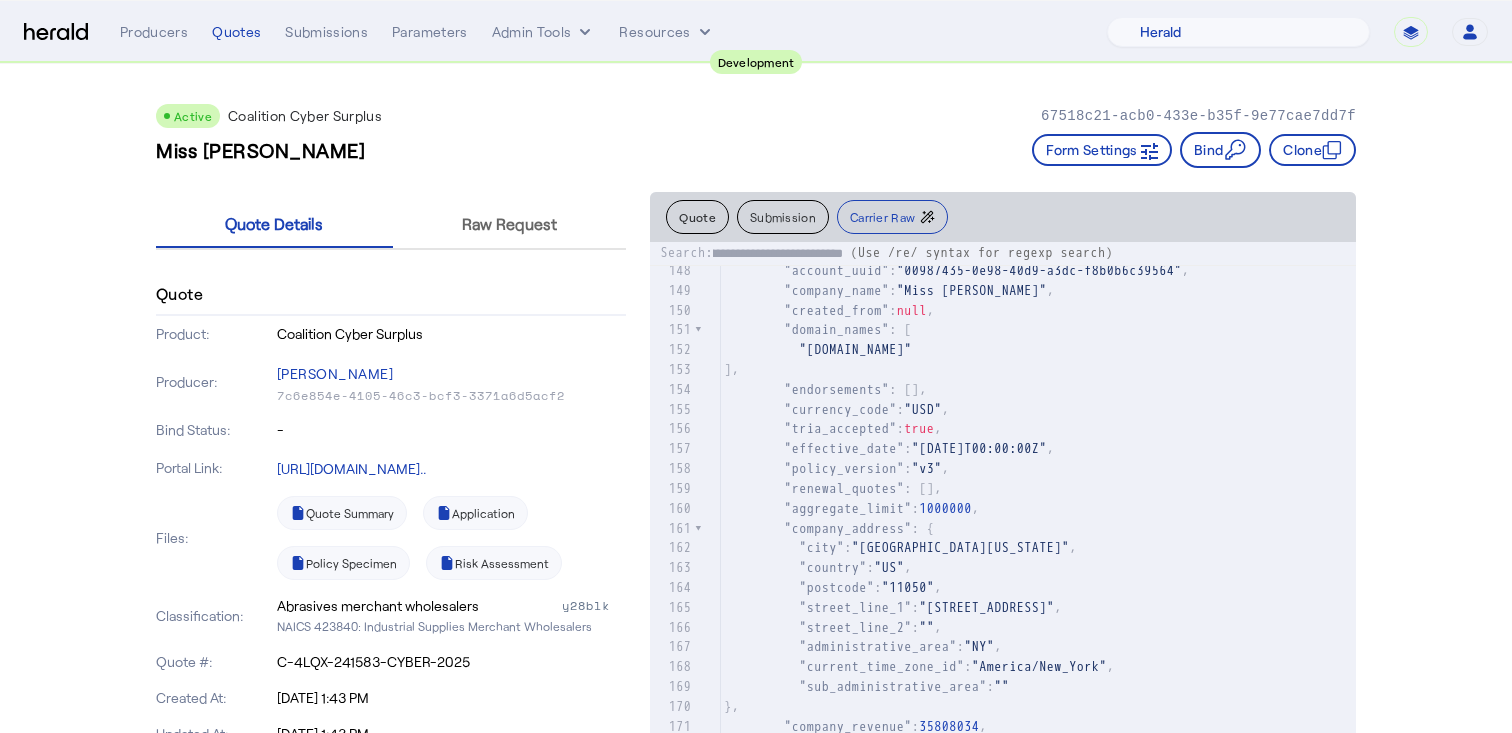 type on "**********" 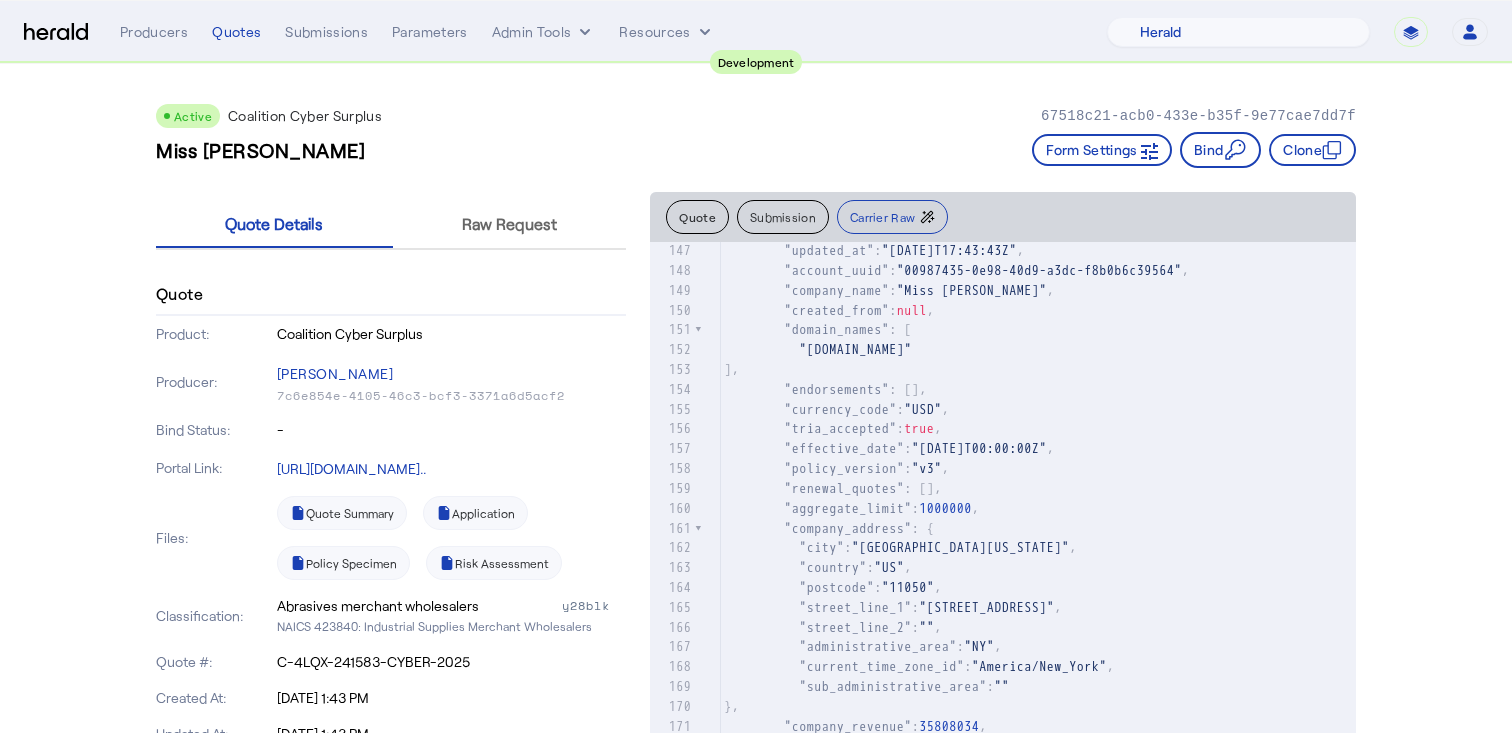 click on "Quote" 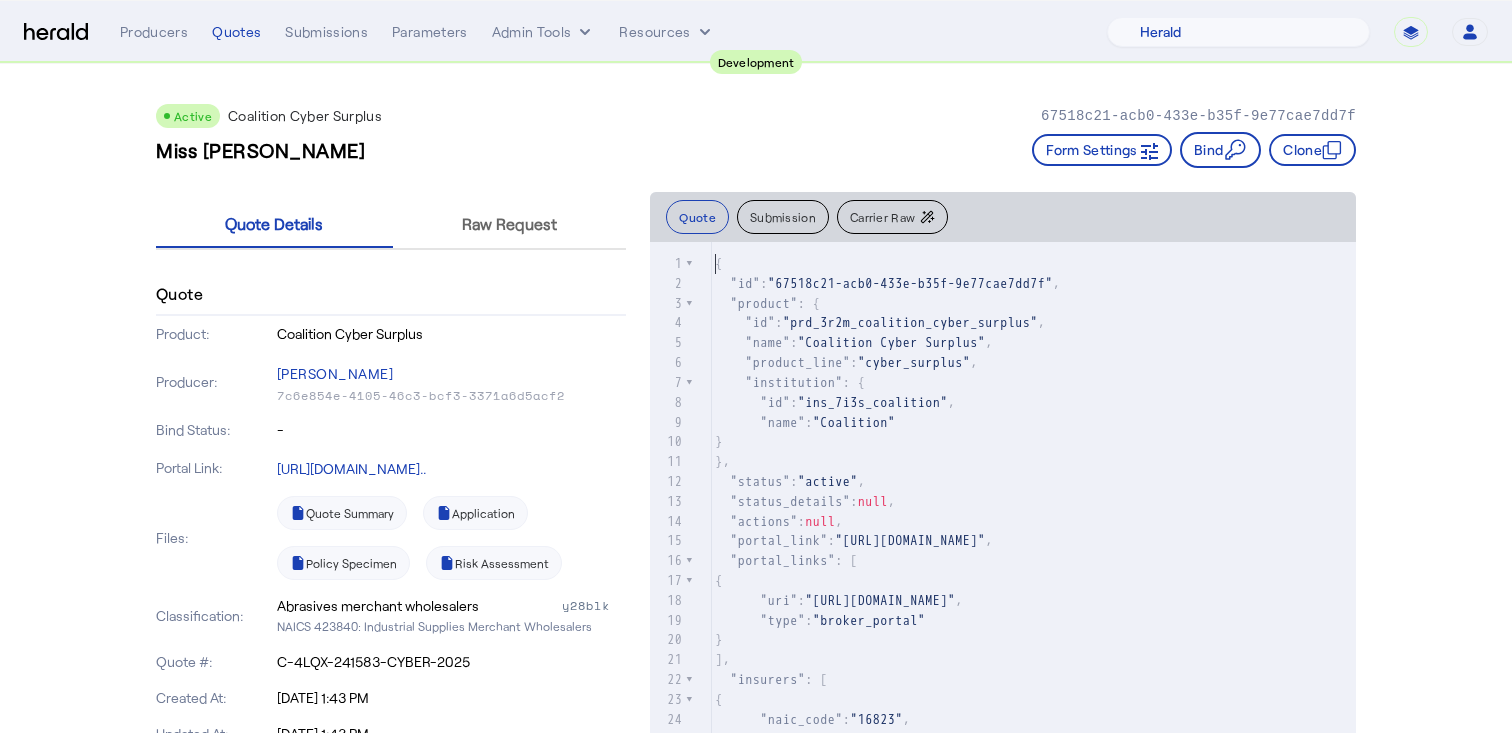 click on "Submission" 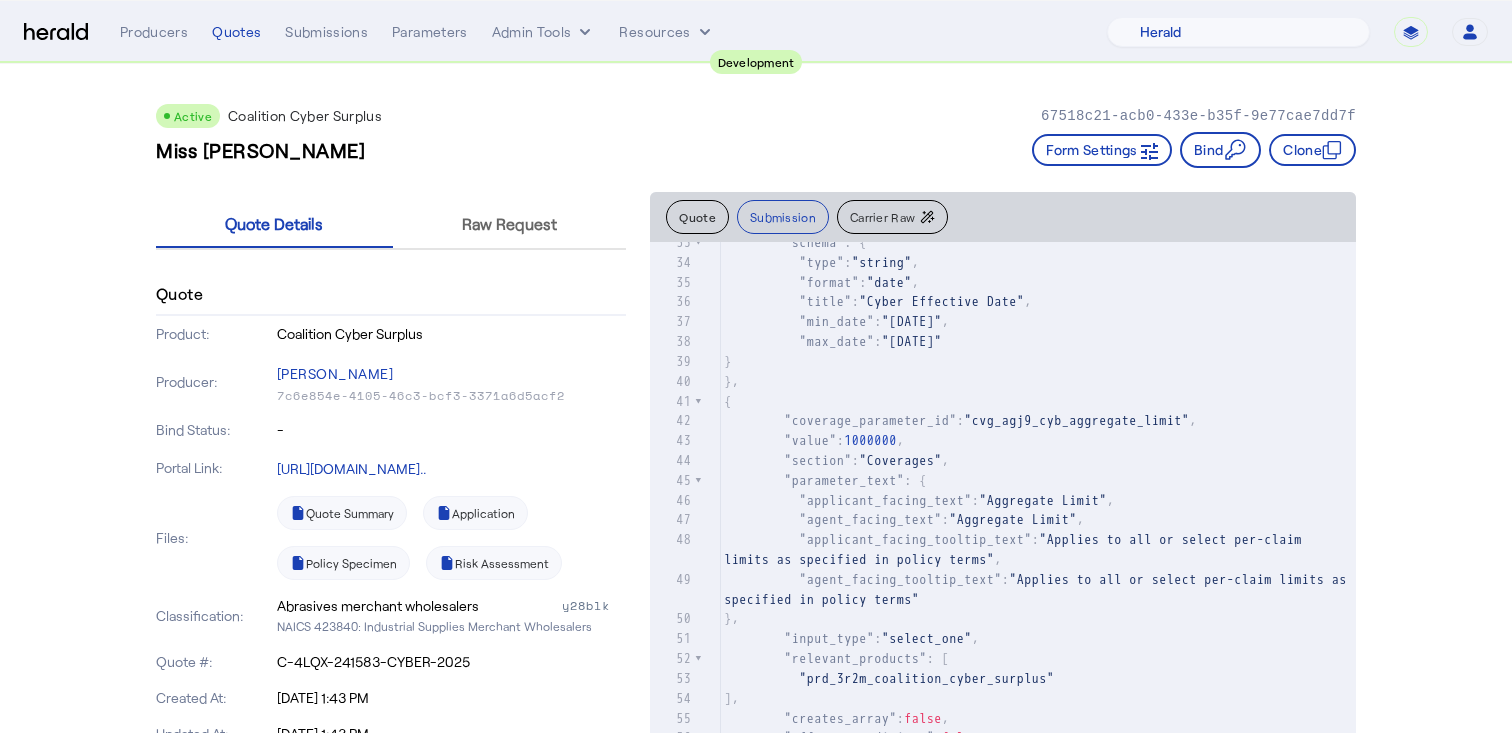 click on ""agent_facing_tooltip_text" :  "Applies to all or select per-claim limits as specified in policy terms"" 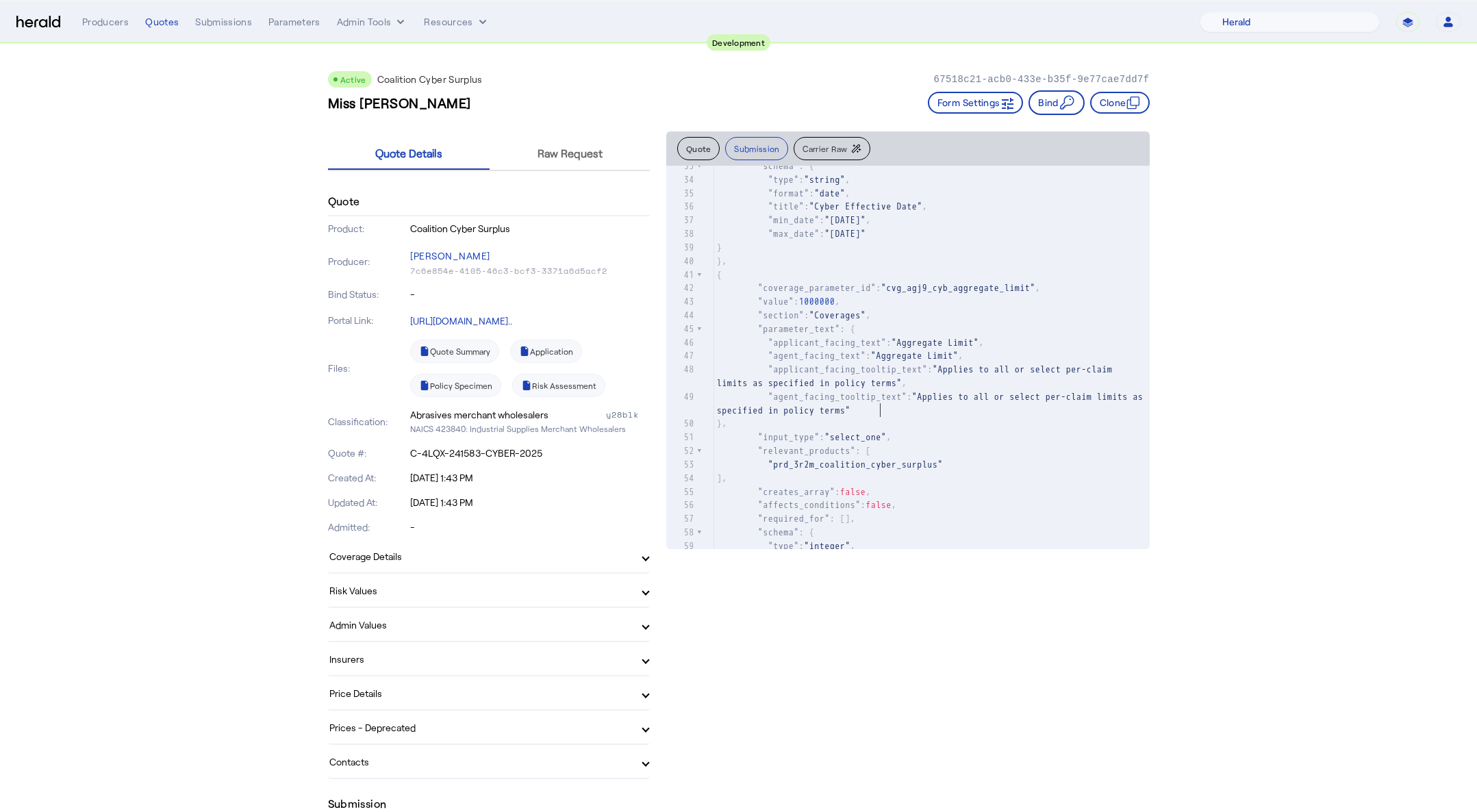 scroll, scrollTop: 448, scrollLeft: 0, axis: vertical 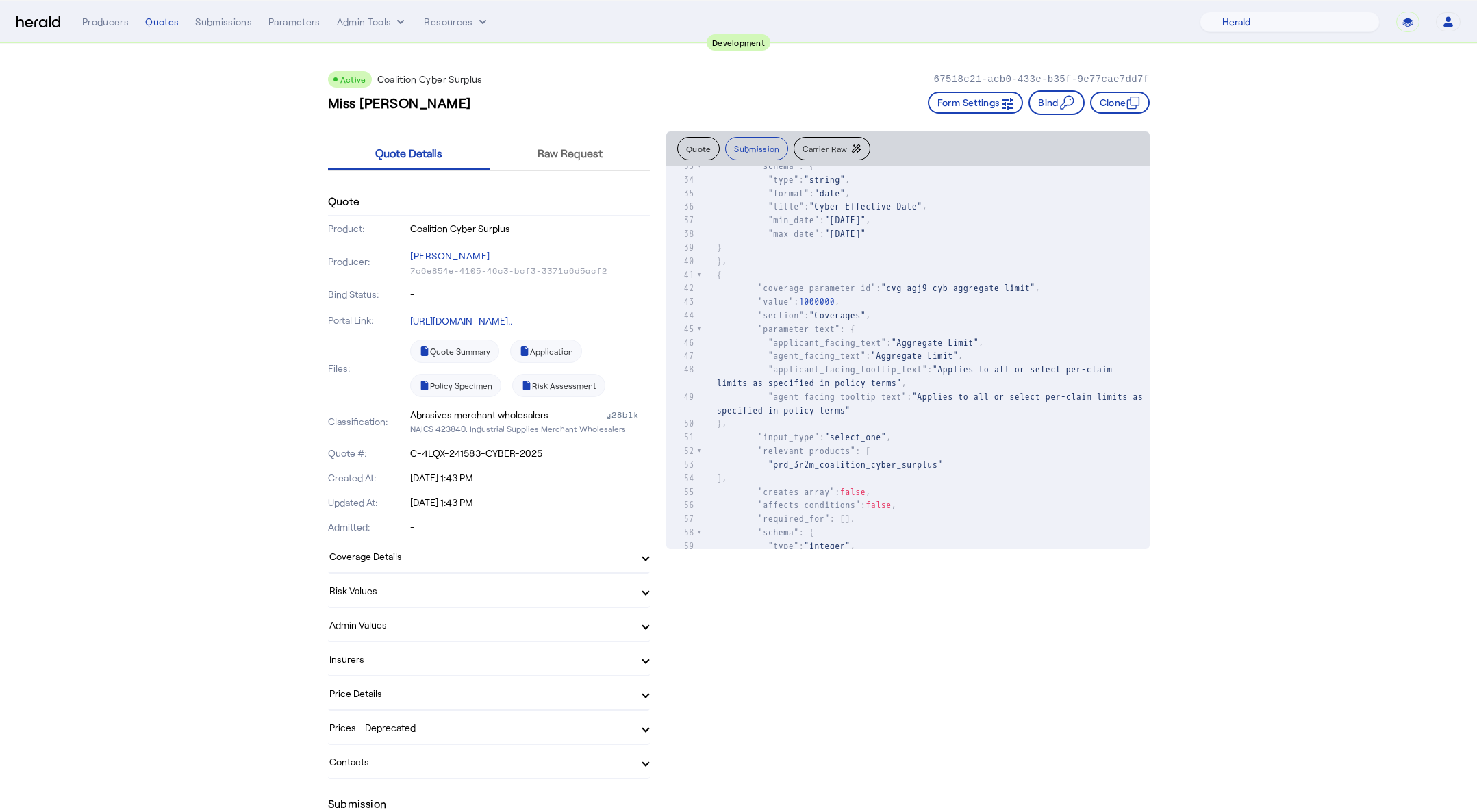 click on "Active  Coalition Cyber Surplus   67518c21-acb0-433e-b35f-9e77cae7dd7f   Miss Nichole Murazik   Form Settings     Bind     Clone    Quote Details Raw Request  Quote   Product:   Coalition Cyber Surplus   Producer:   Misty Adamson   7c6e854e-4105-46c3-bcf3-3371a6d5acf2   Bind Status:   -   Portal Link:  https://dev.redirect.heraldapi.com/prd_3r2...  Files:     Quote Summary     Application     Policy Specimen     Risk Assessment   Classification:   Abrasives merchant wholesalers   y28blk   NAICS 423840: Industrial Supplies Merchant Wholesalers   Quote #:   C-4LQX-241583-CYBER-2025   Created At:   Jul 02, 2025, 1:43 PM   Updated At:   Jul 02, 2025, 1:43 PM   Admitted:   -   Coverage Details   Amendatory Endorsement Coverage   excluded   Network Security Liability Costs Limit   $1,000,000.00   Hardware Replacement Retention   $10,000.00   Contingent Business Interruption Retention   $10,000.00   Funds Transfer Fraud Retention   $10,000.00   Extortion Threat Limit   $1,000,000.00   $1,000,000.00" 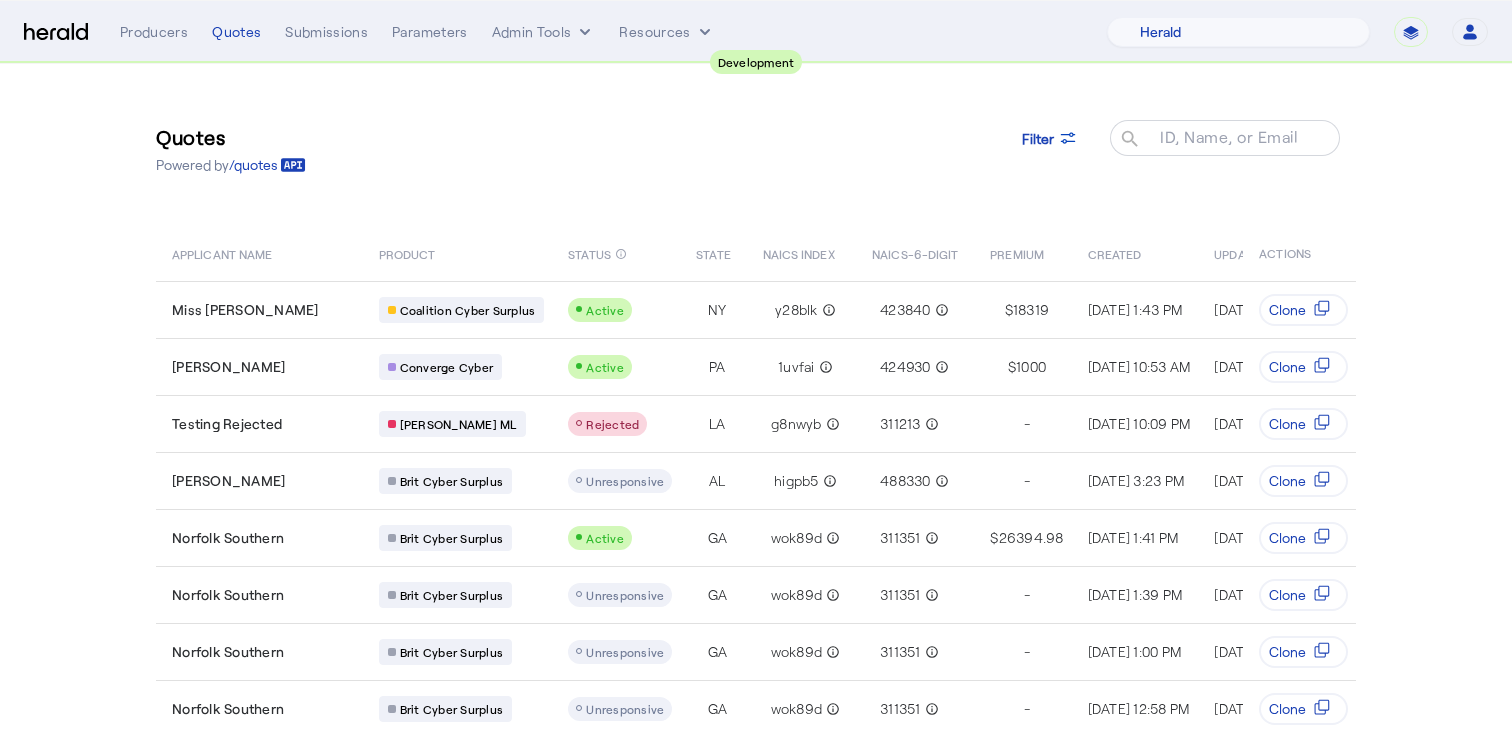 select on "pfm_2v8p_herald_api" 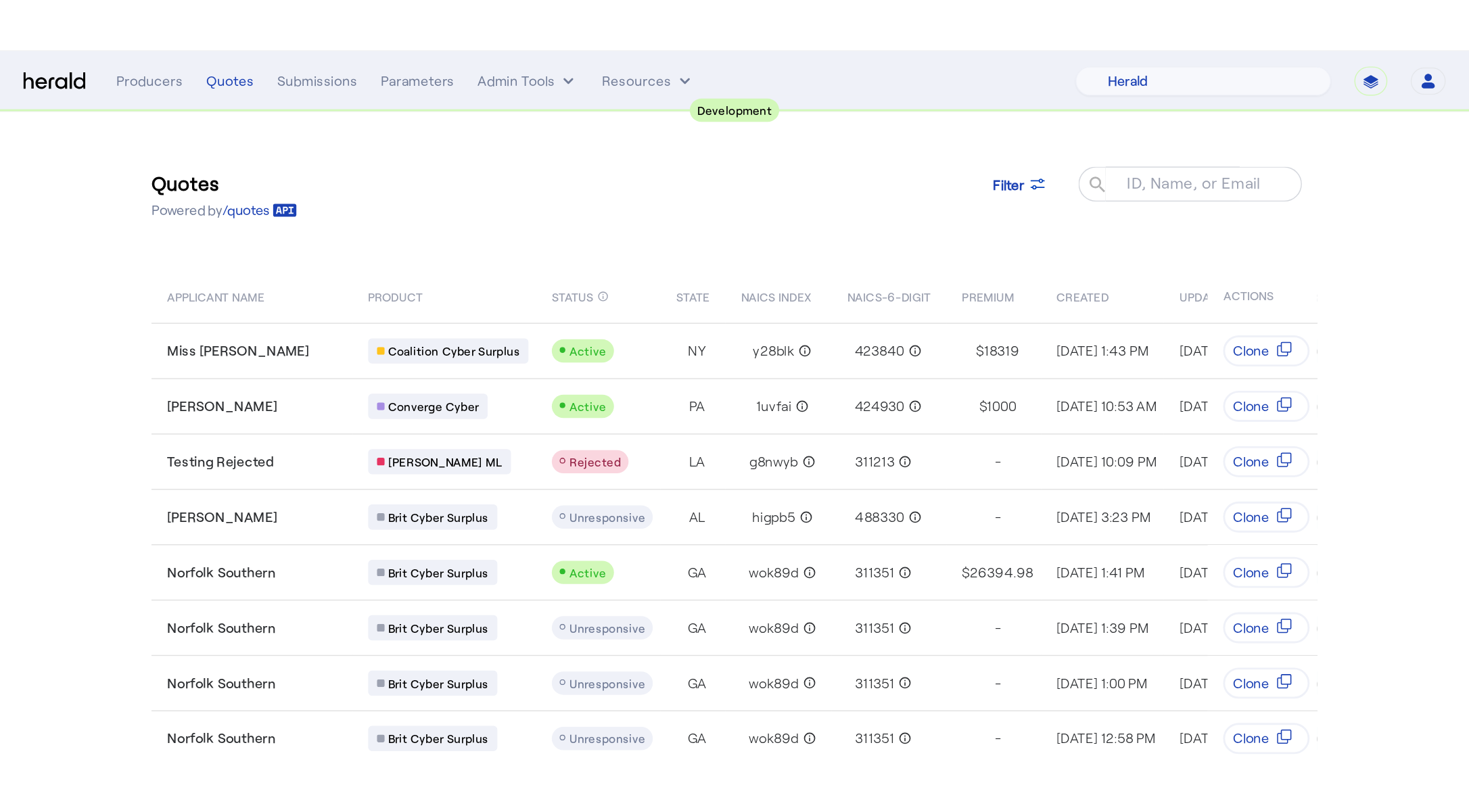 scroll, scrollTop: 0, scrollLeft: 0, axis: both 